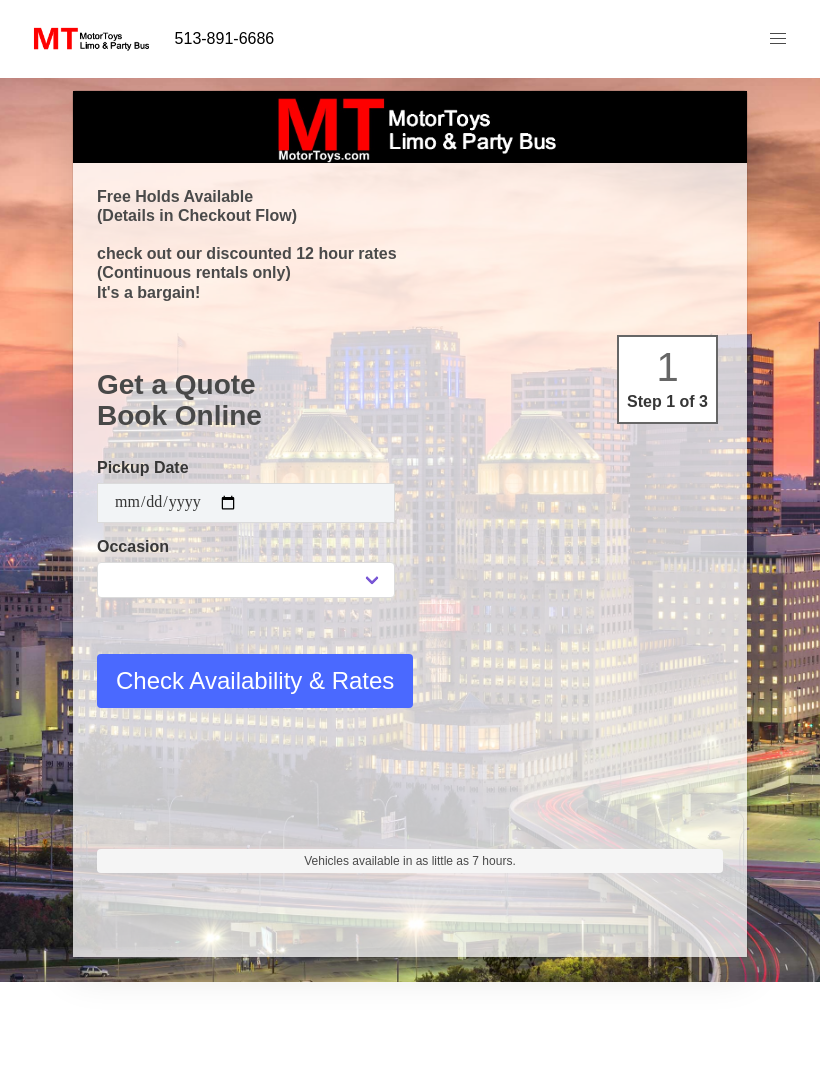 scroll, scrollTop: 0, scrollLeft: 0, axis: both 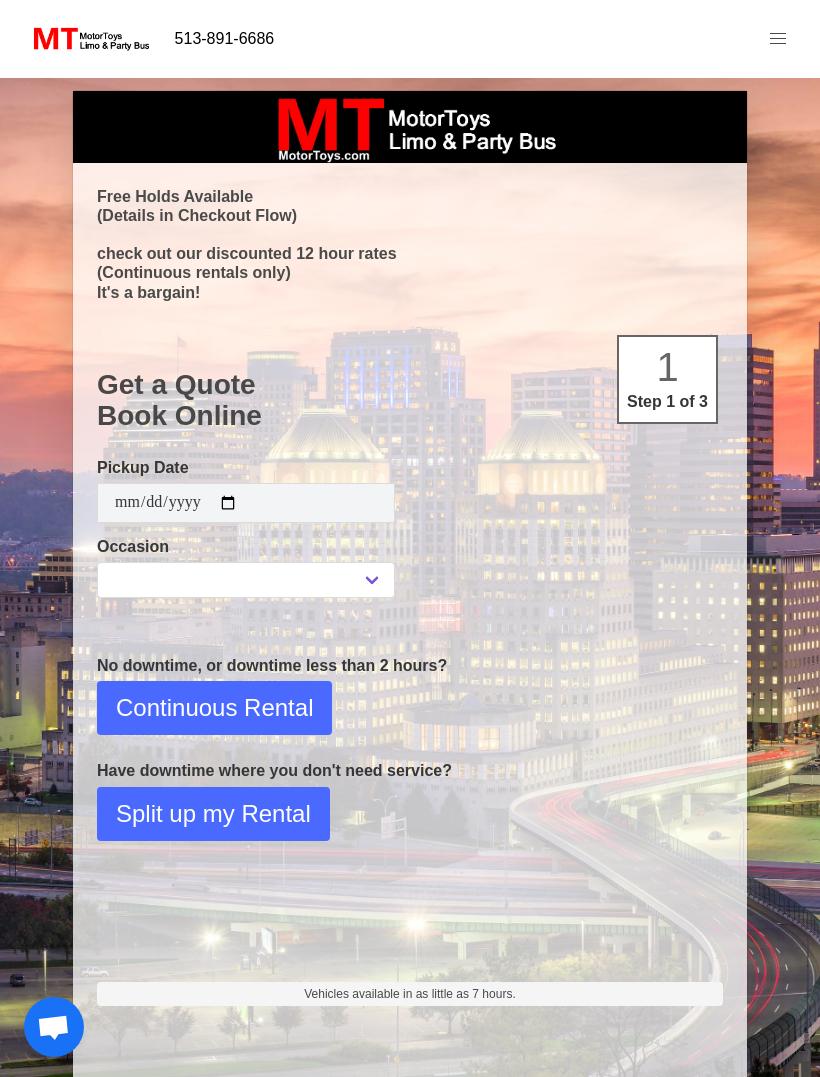 select 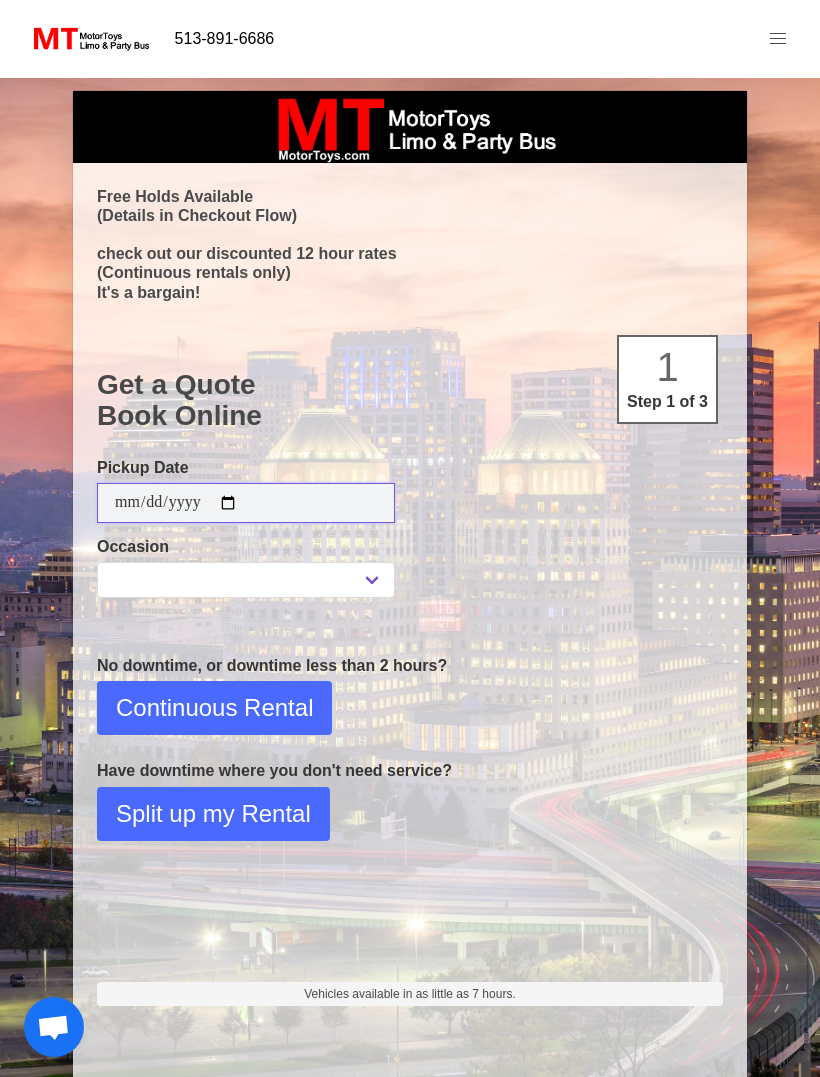 click on "**********" at bounding box center [246, 503] 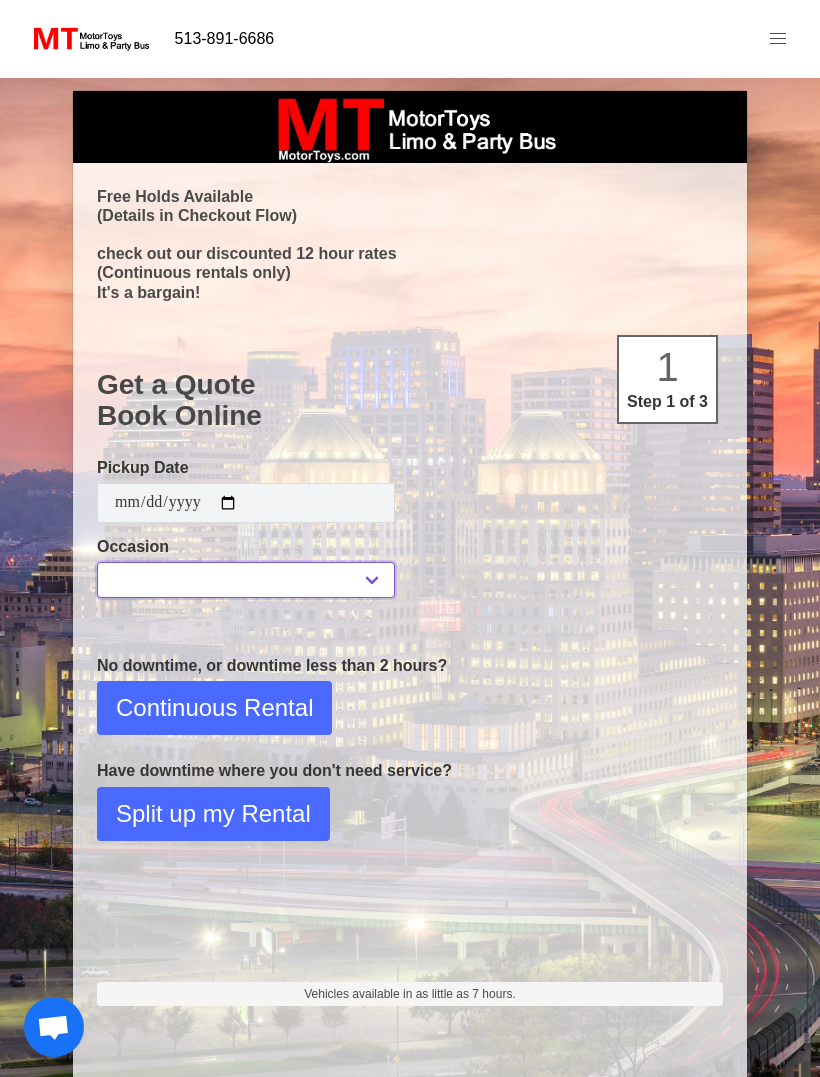 click on "**********" at bounding box center [246, 580] 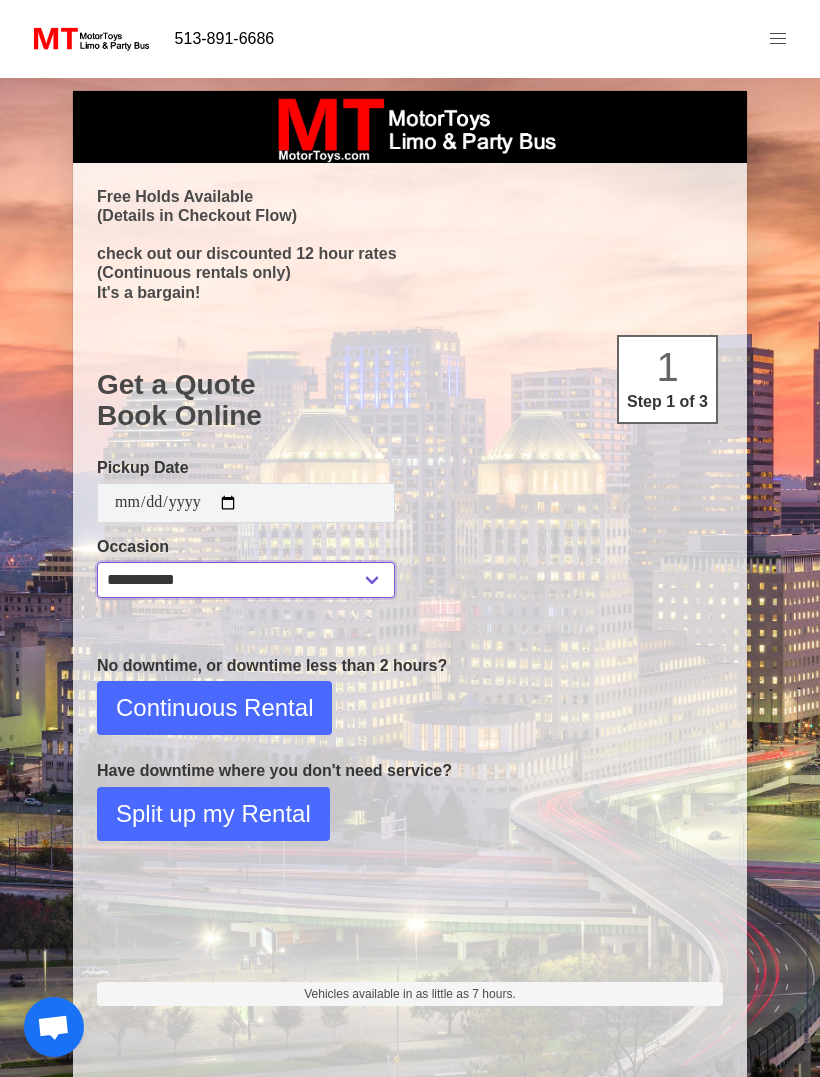 click on "**********" at bounding box center [246, 580] 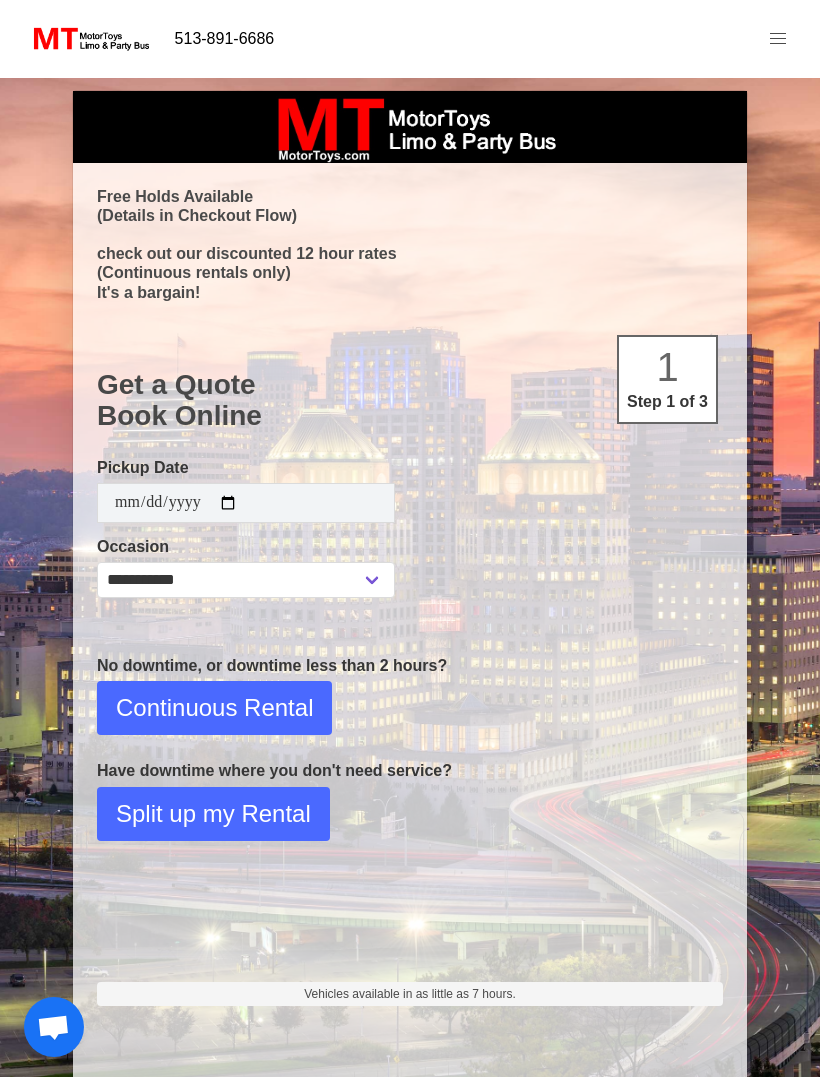 click on "Continuous Rental" at bounding box center [214, 708] 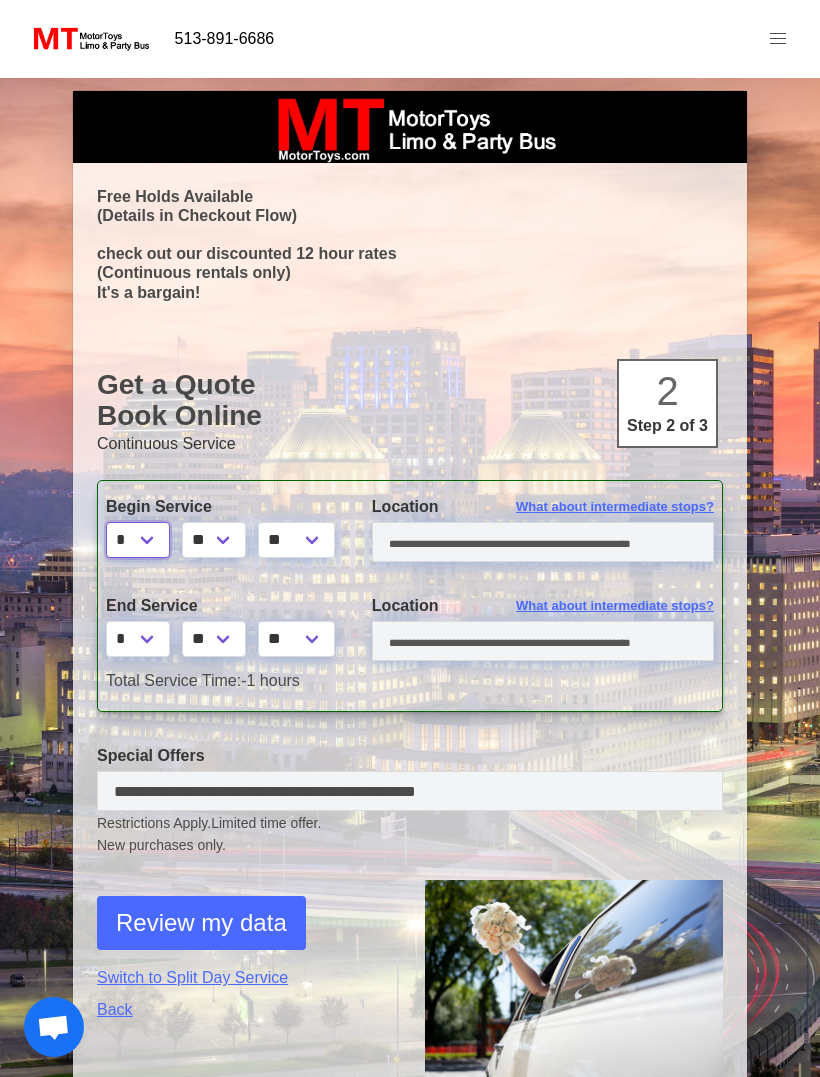click on "* * * * * * * * * ** ** **" at bounding box center (138, 540) 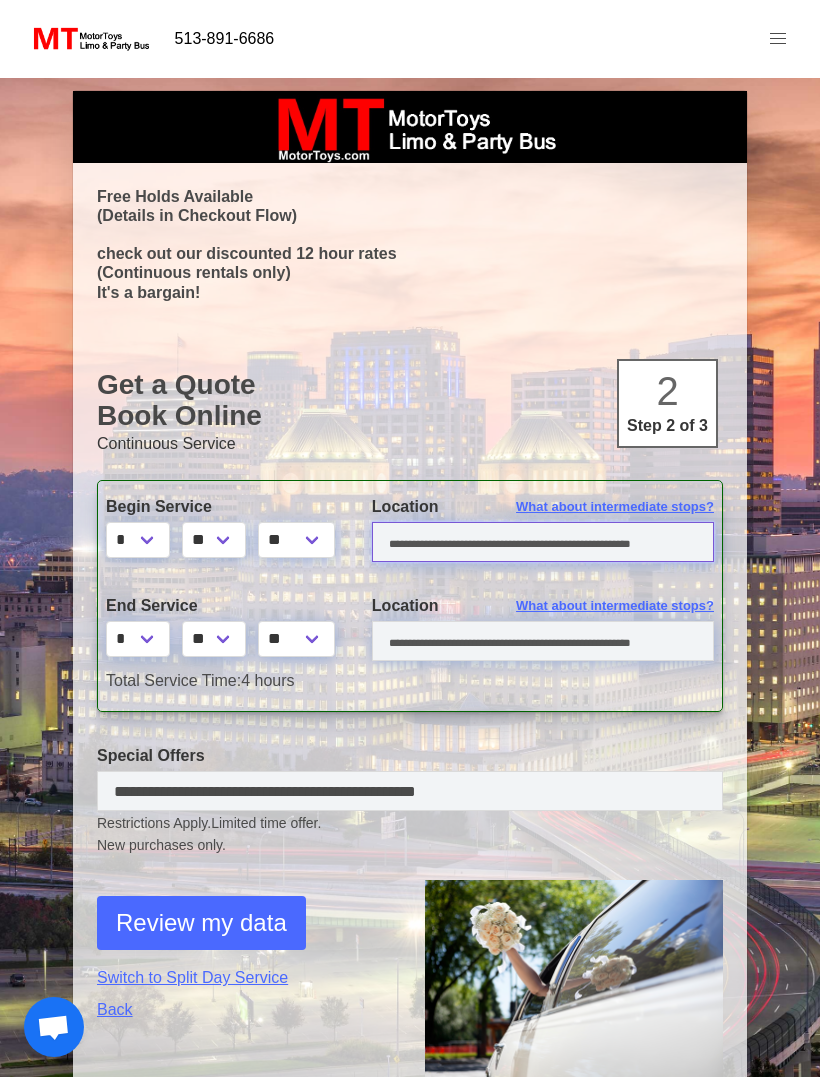 click at bounding box center [543, 542] 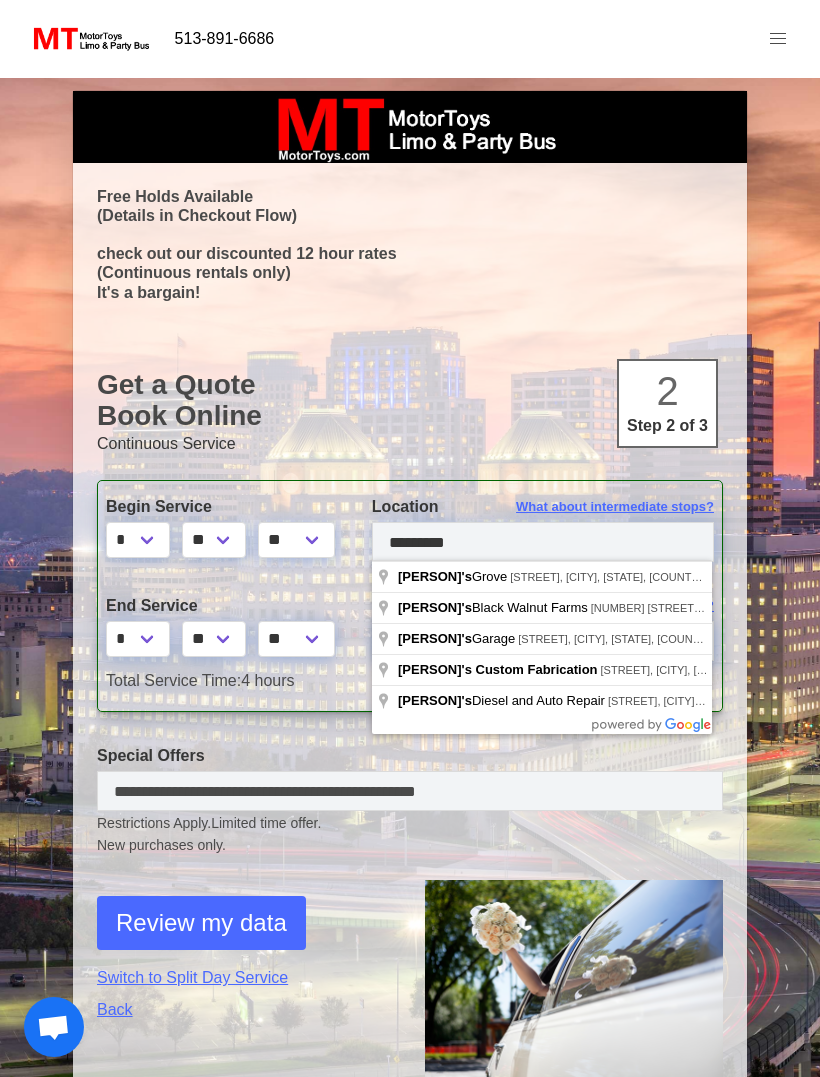 type on "**********" 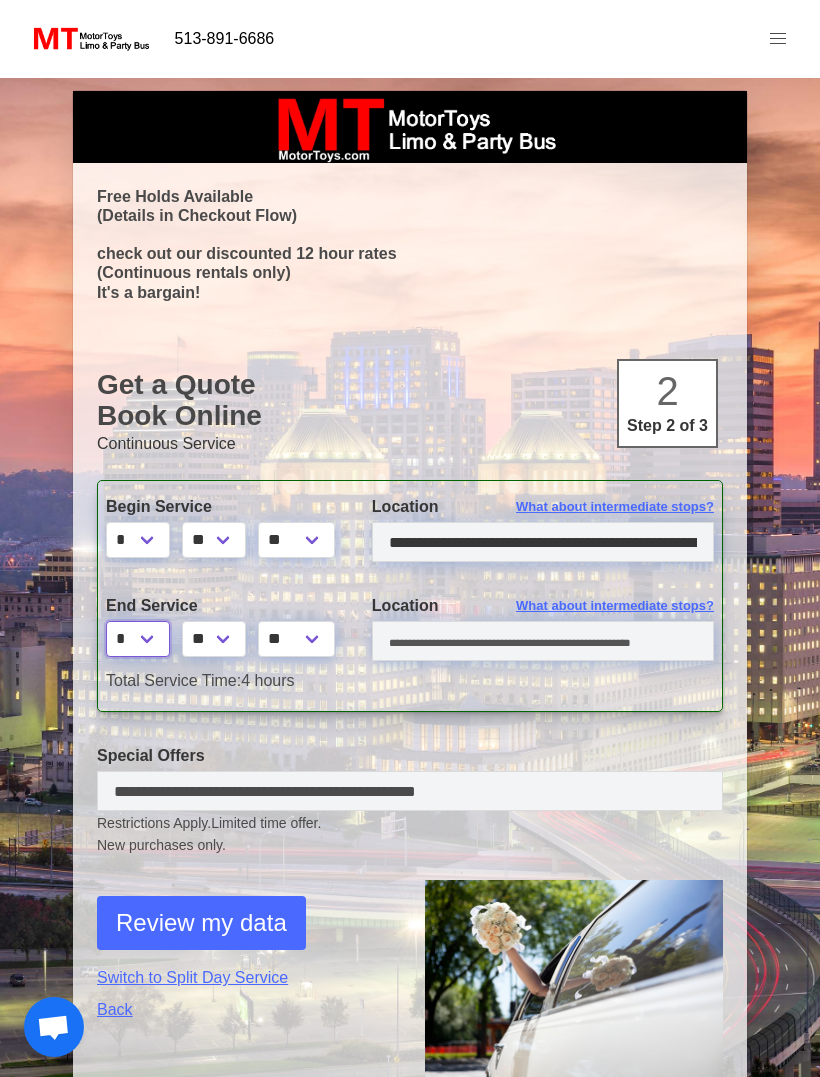 click on "* * * * * * * * * ** ** **" at bounding box center (138, 639) 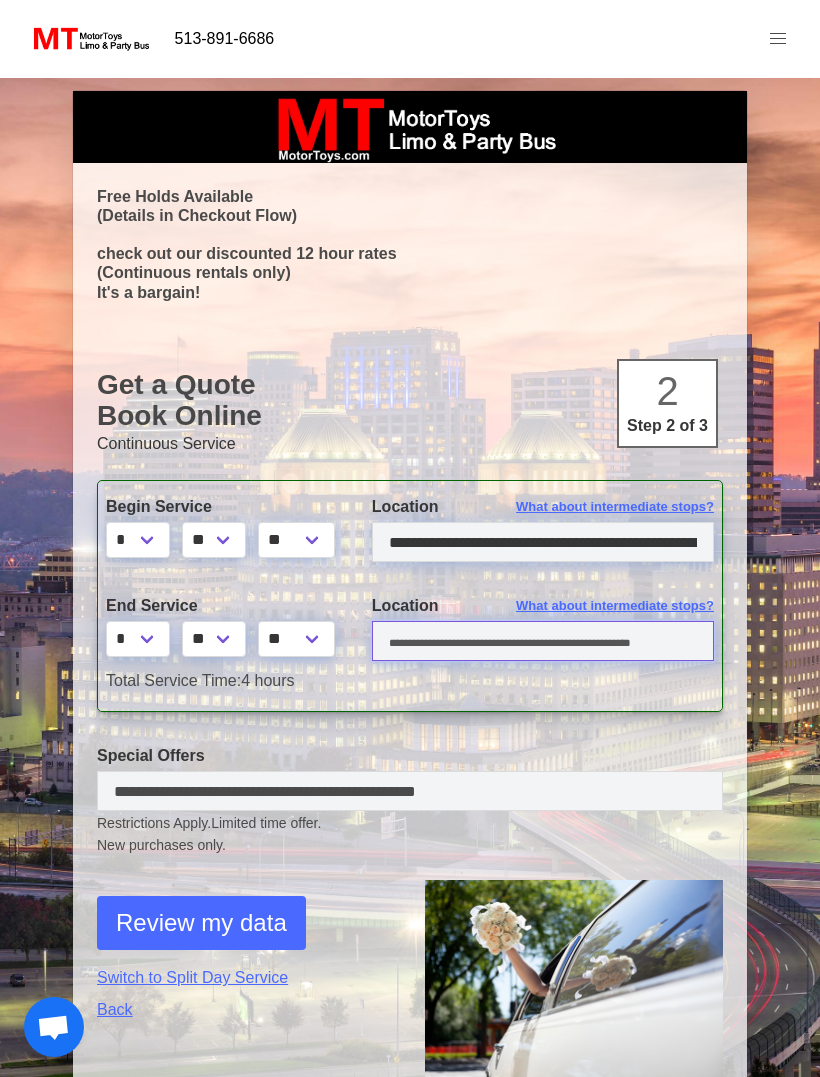 click at bounding box center (543, 641) 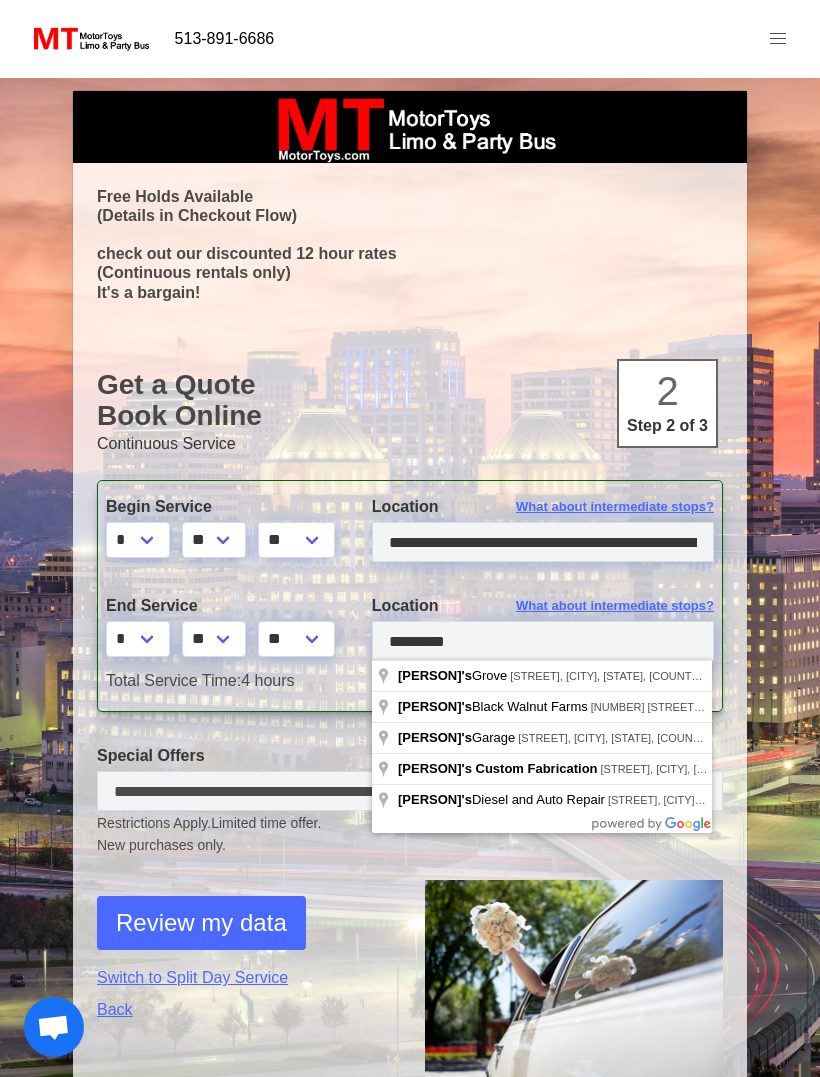 type on "**********" 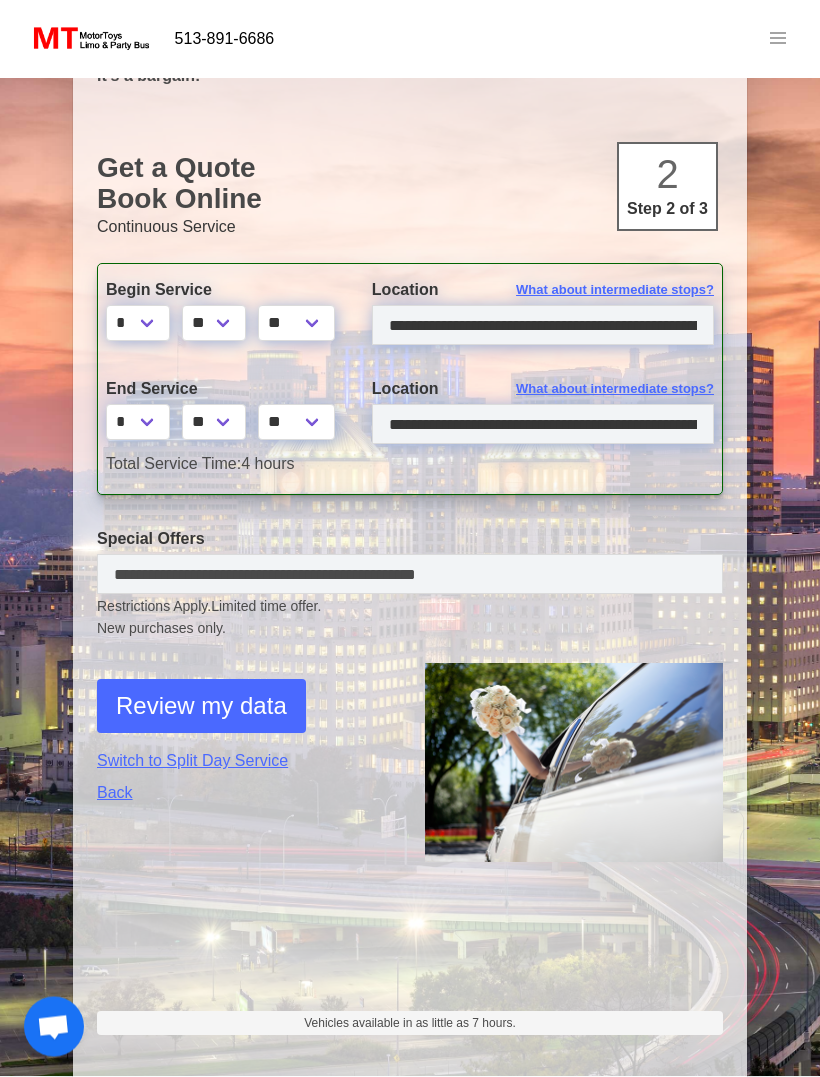 scroll, scrollTop: 221, scrollLeft: 0, axis: vertical 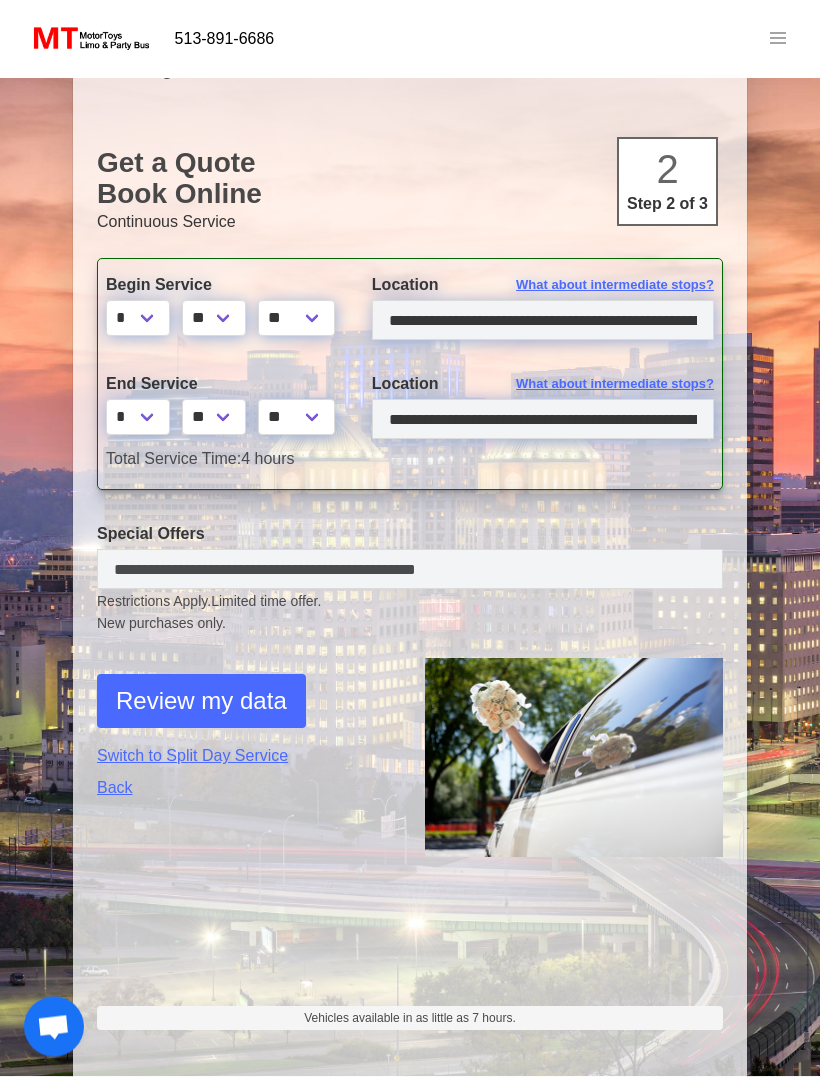 click on "Review my data" at bounding box center [201, 702] 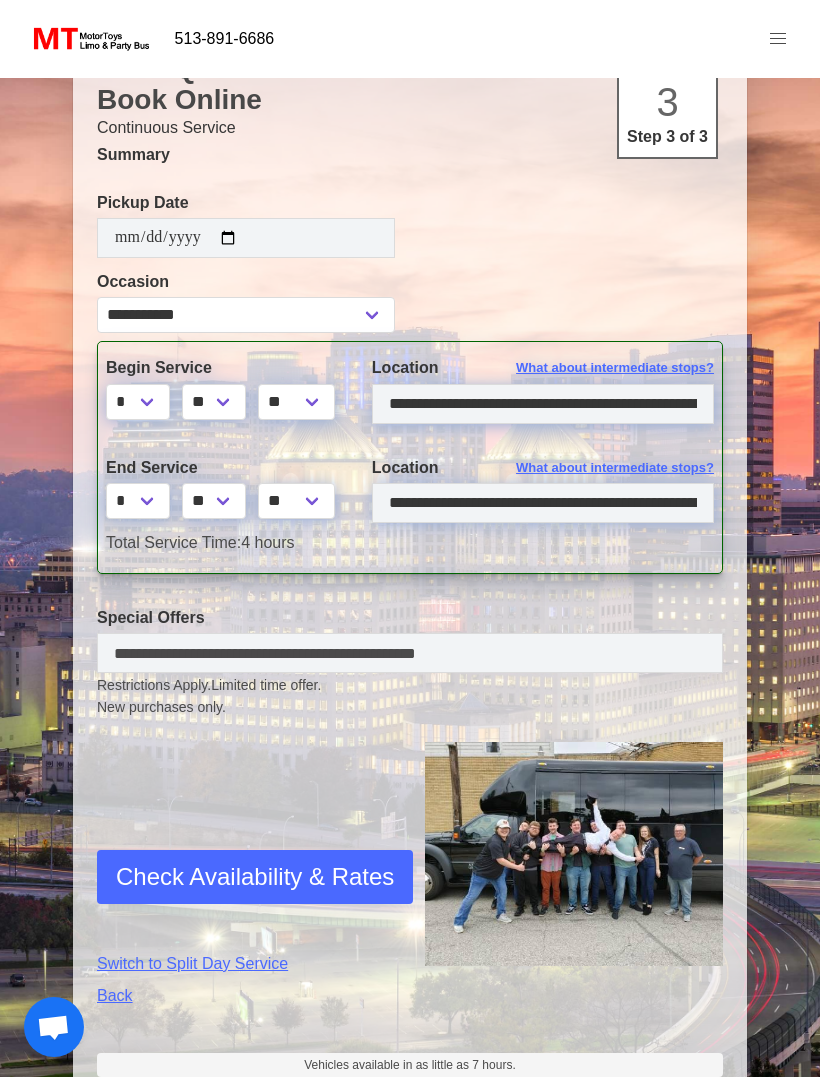 scroll, scrollTop: 367, scrollLeft: 0, axis: vertical 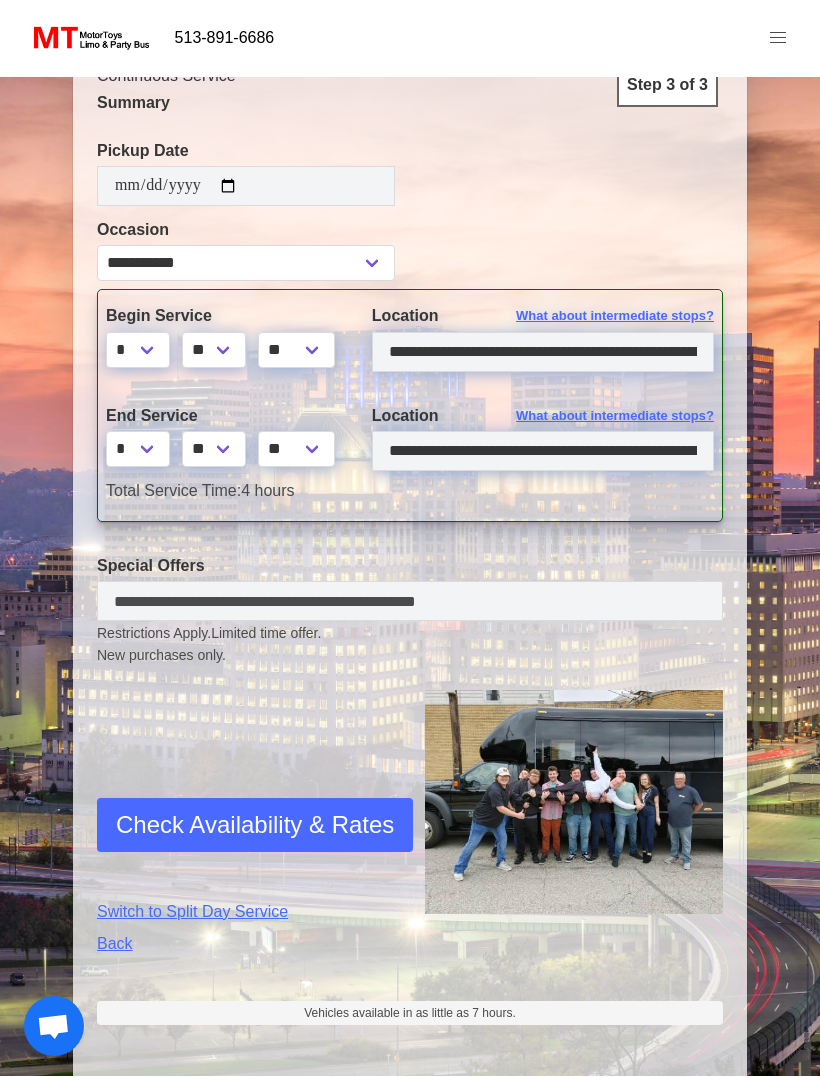 click on "Check Availability & Rates" at bounding box center (255, 826) 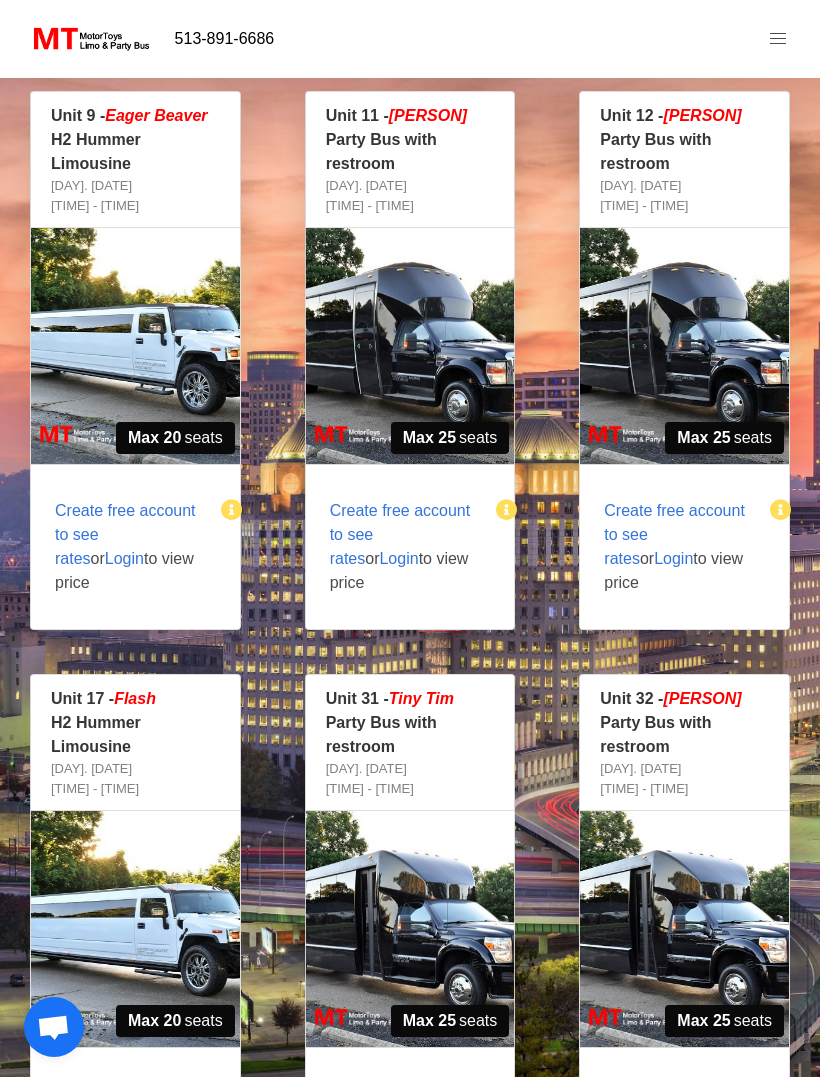 scroll, scrollTop: 277, scrollLeft: 0, axis: vertical 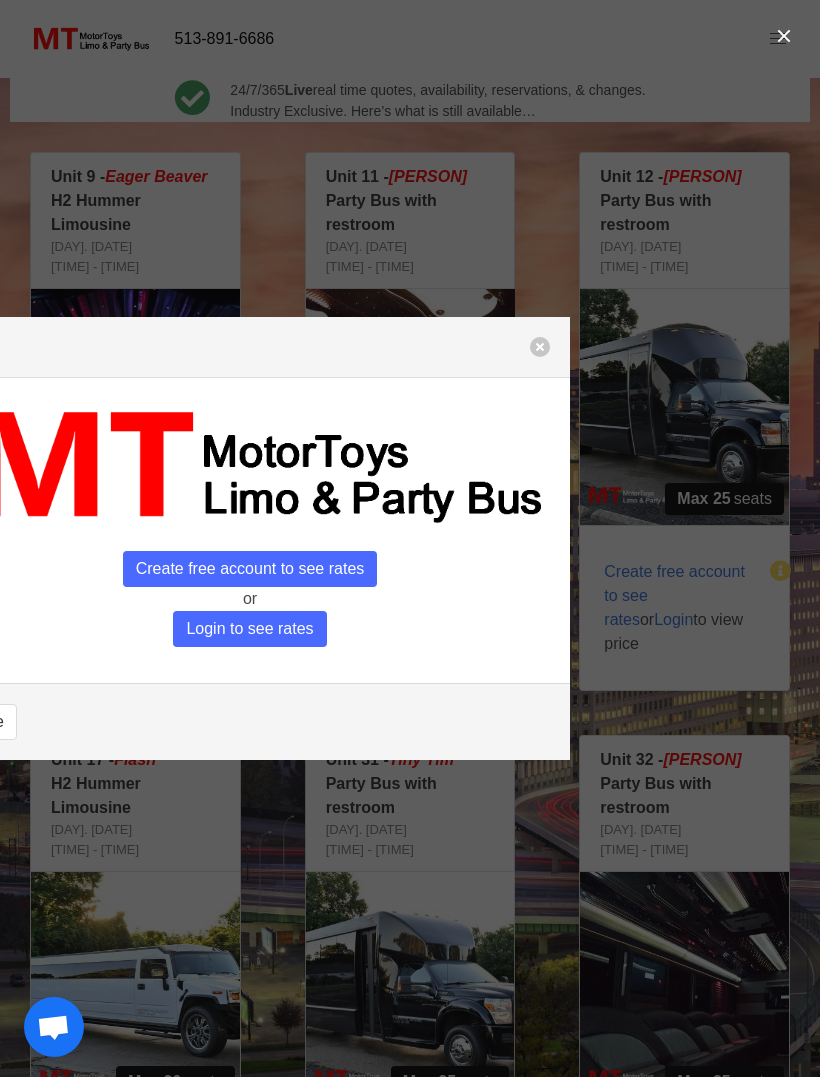 click at bounding box center [540, 347] 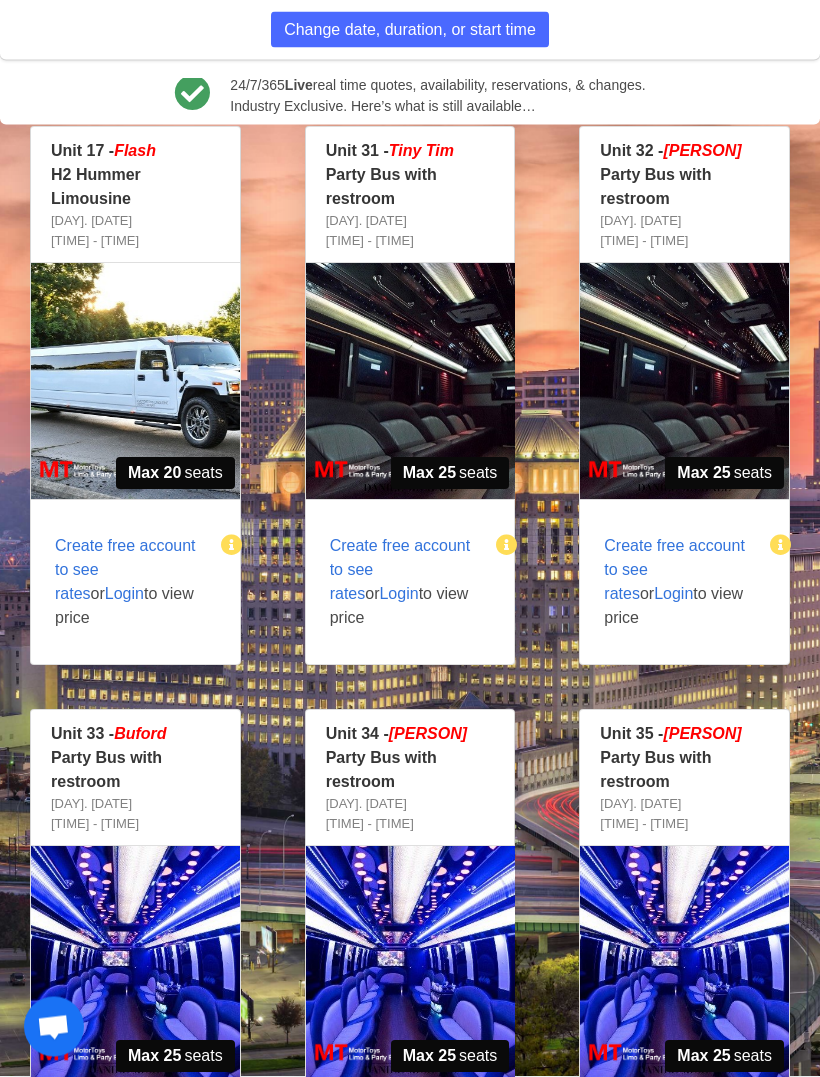 scroll, scrollTop: 764, scrollLeft: 0, axis: vertical 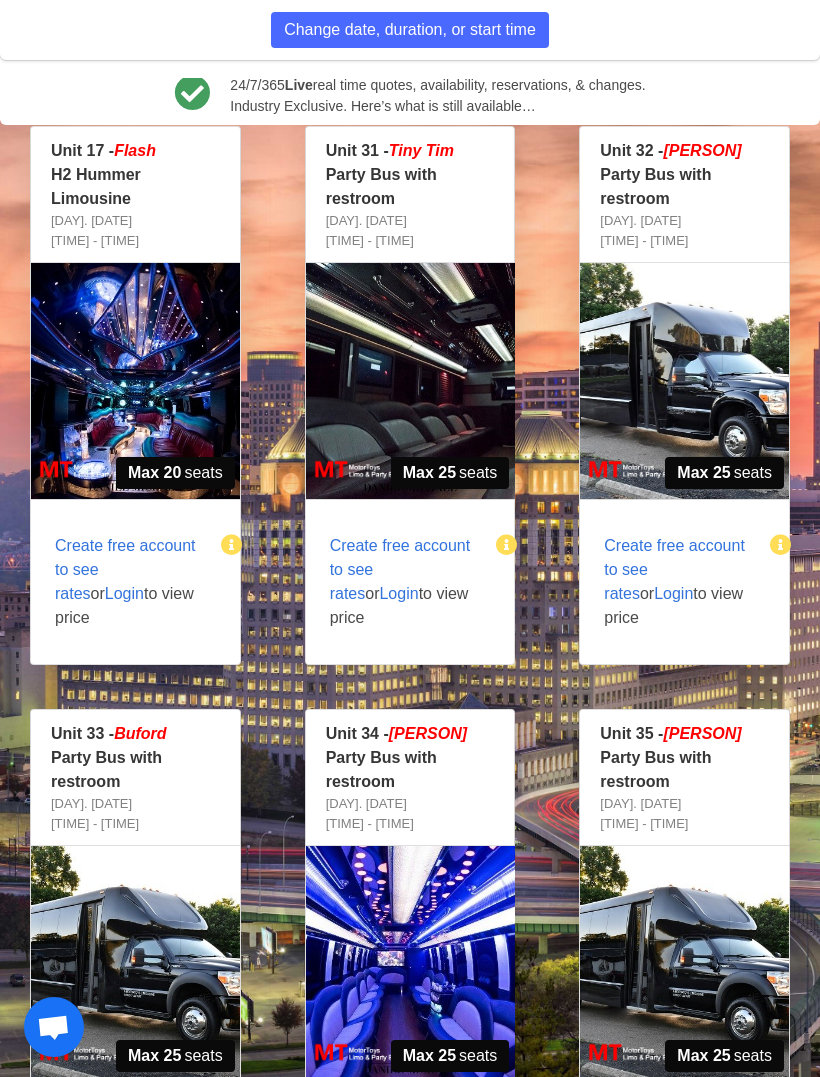click at bounding box center [135, 381] 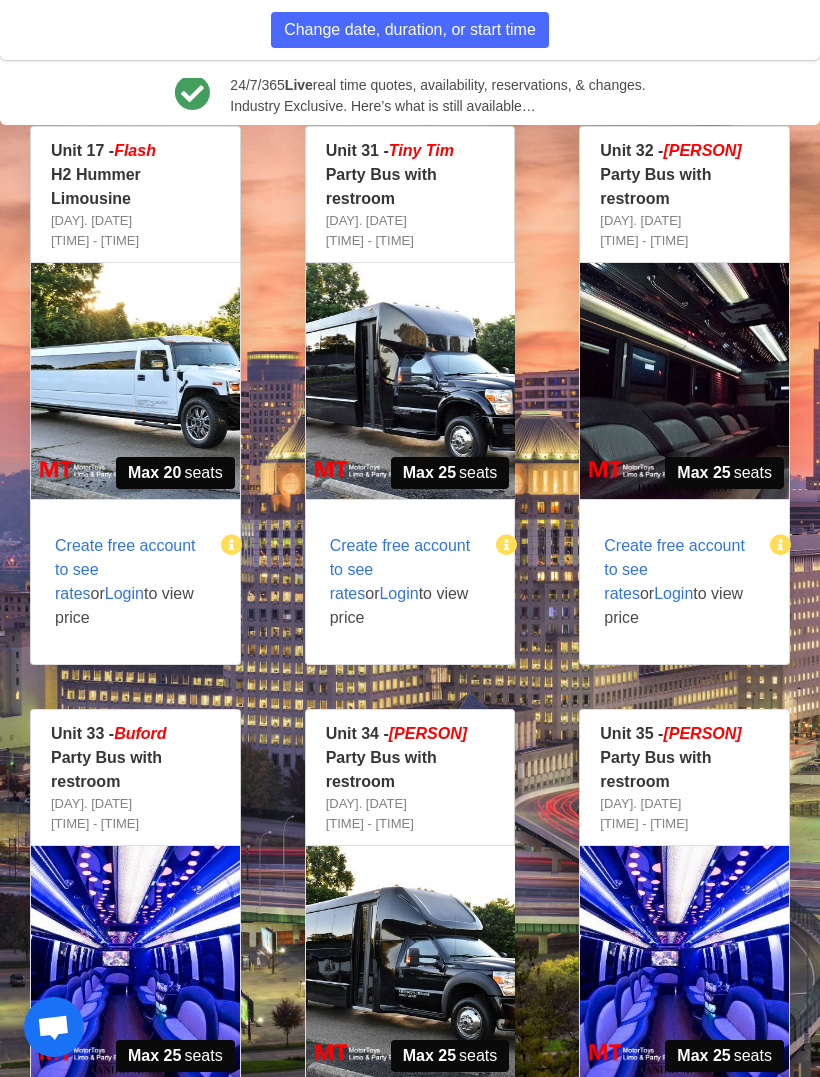 click at bounding box center [684, 381] 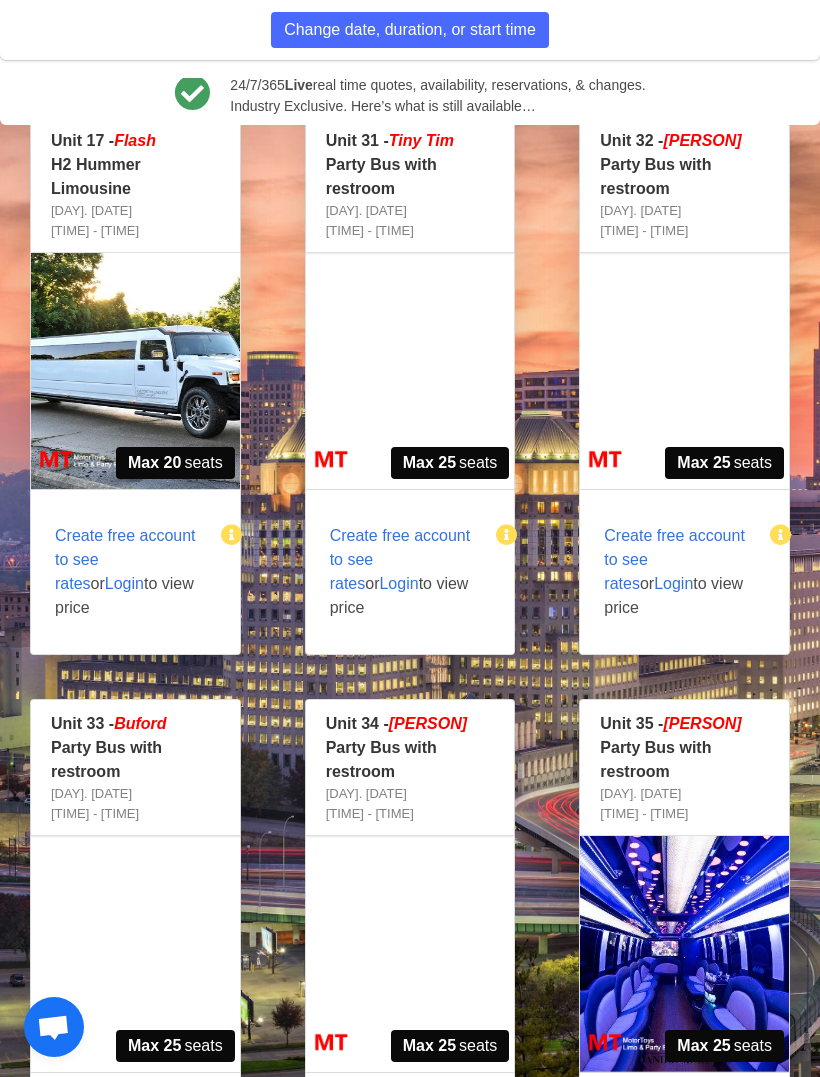 scroll, scrollTop: 773, scrollLeft: 0, axis: vertical 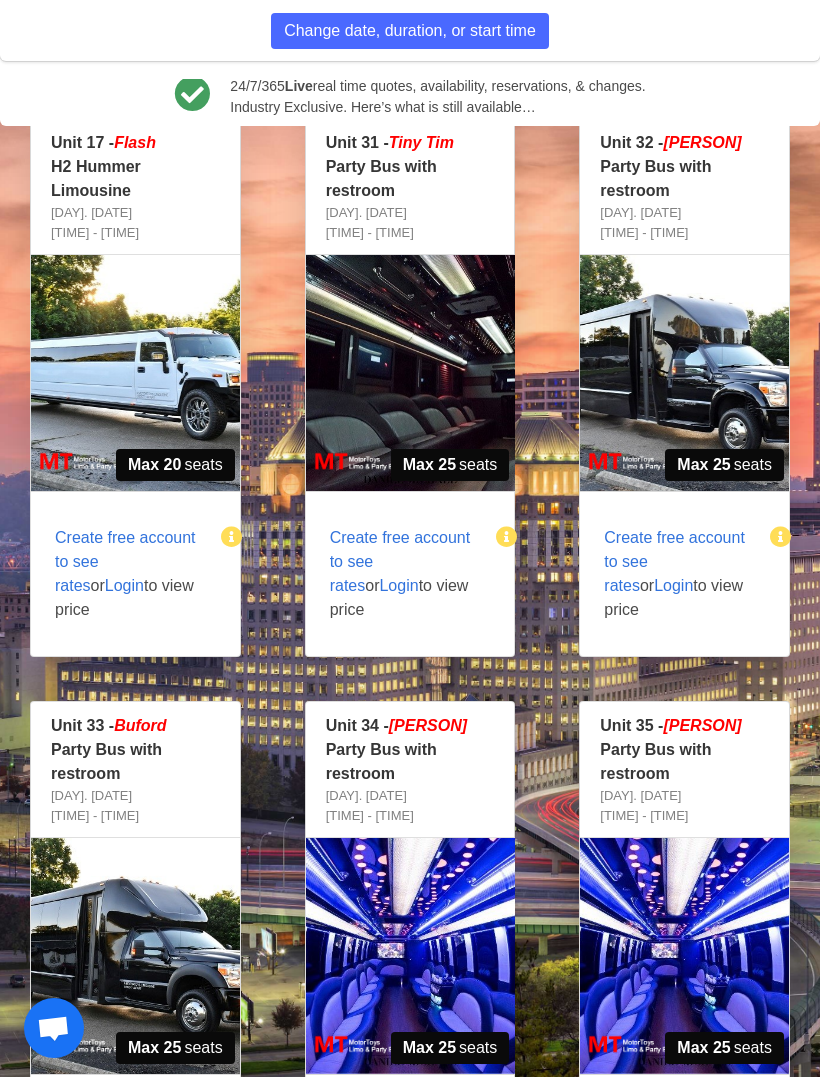 click on "Create free account to see rates" at bounding box center (125, 560) 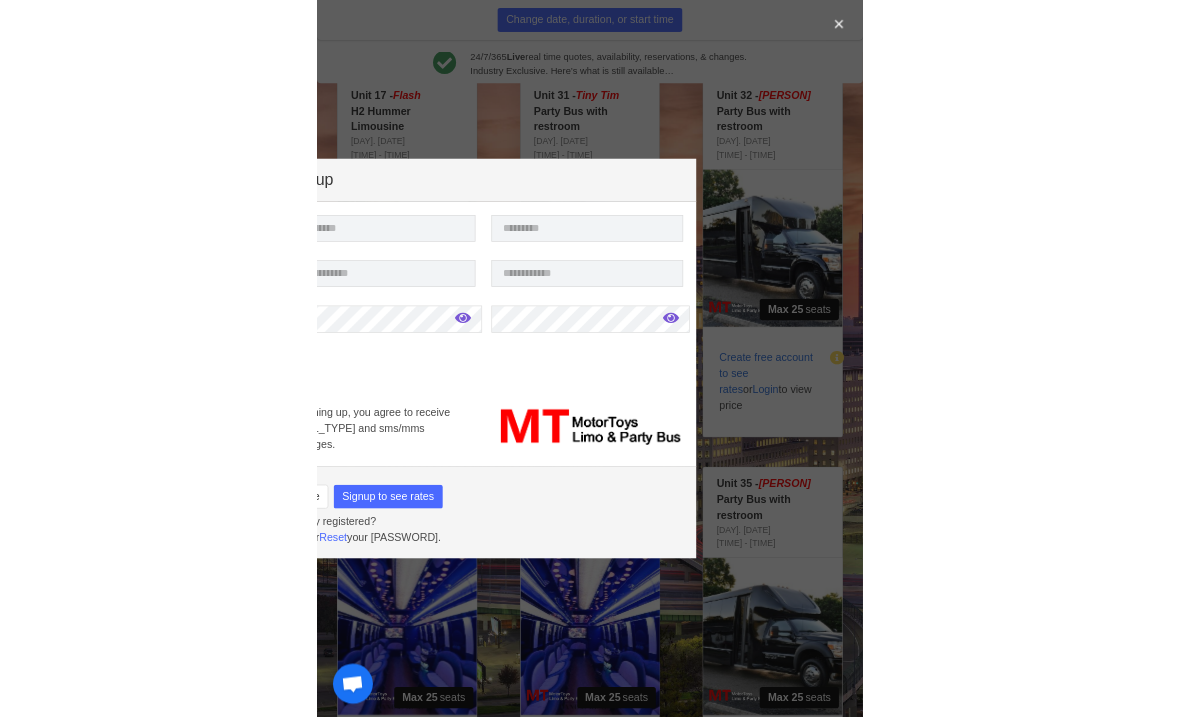 scroll, scrollTop: 1000, scrollLeft: 0, axis: vertical 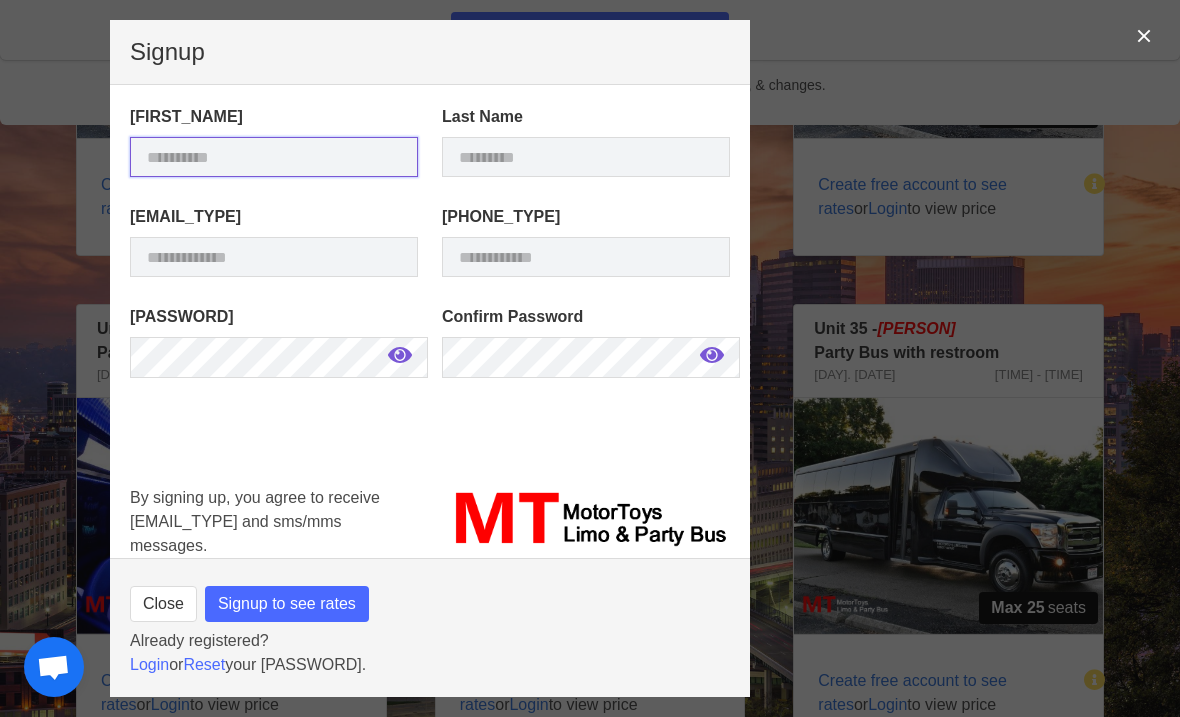 click at bounding box center [274, 157] 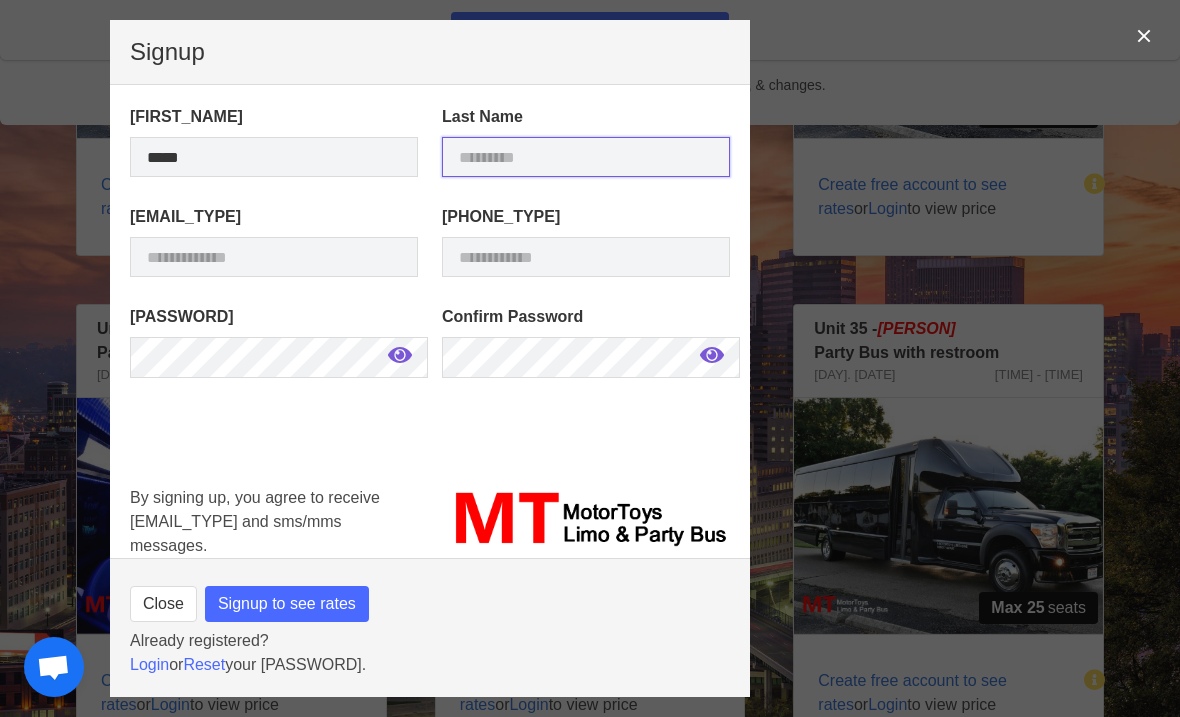 type on "********" 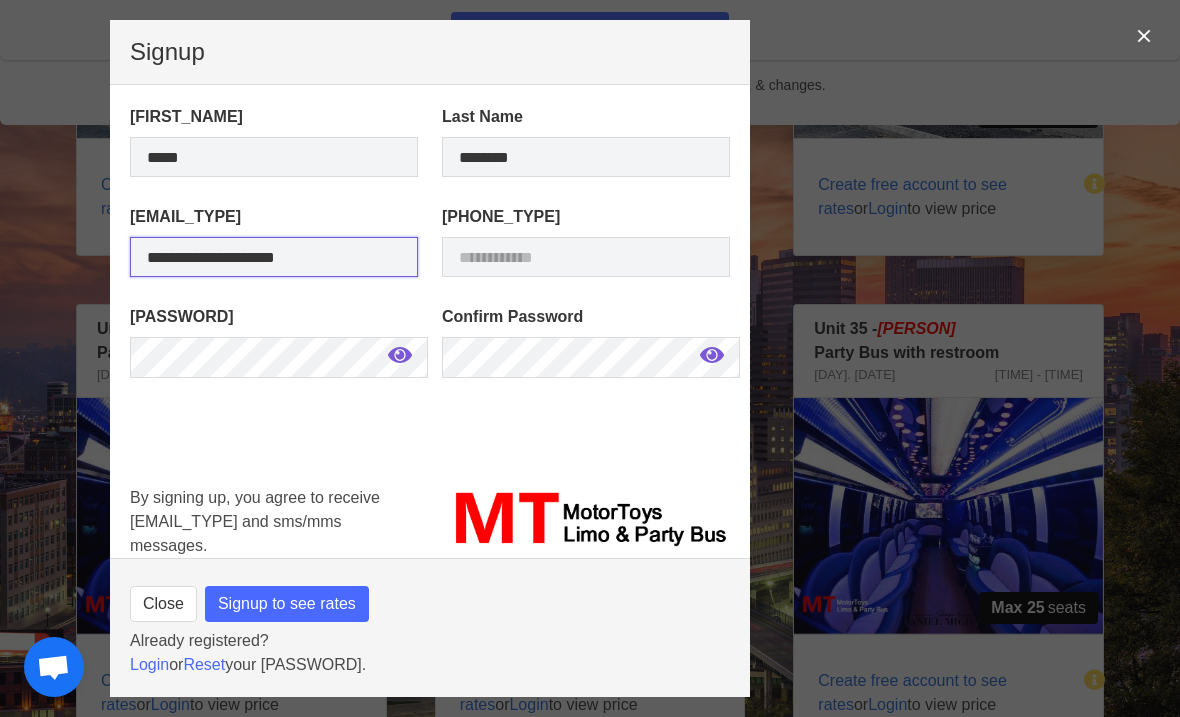 type on "**********" 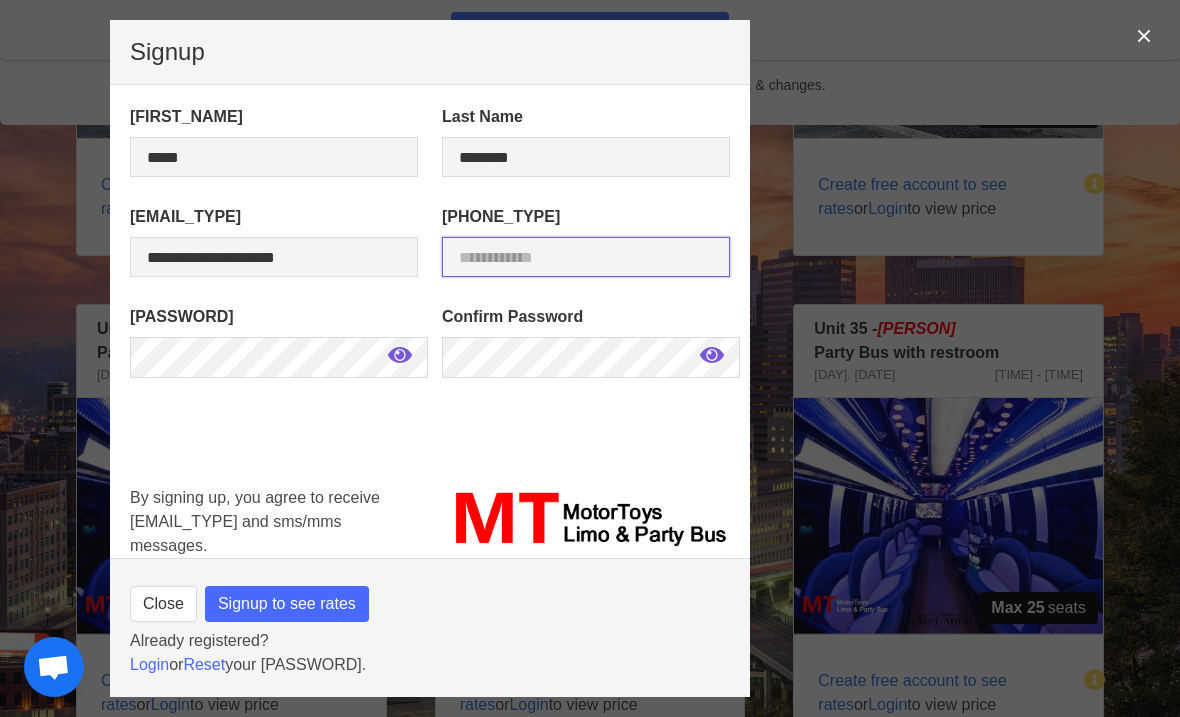 click at bounding box center (586, 257) 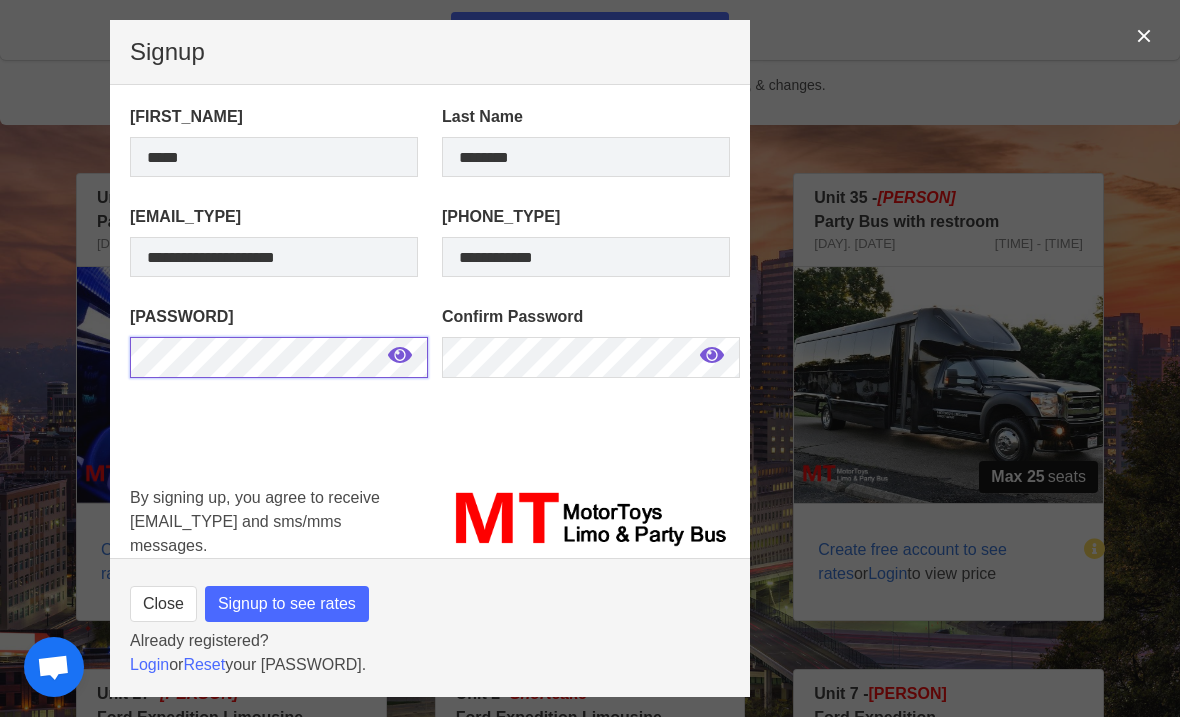 scroll, scrollTop: 1130, scrollLeft: 0, axis: vertical 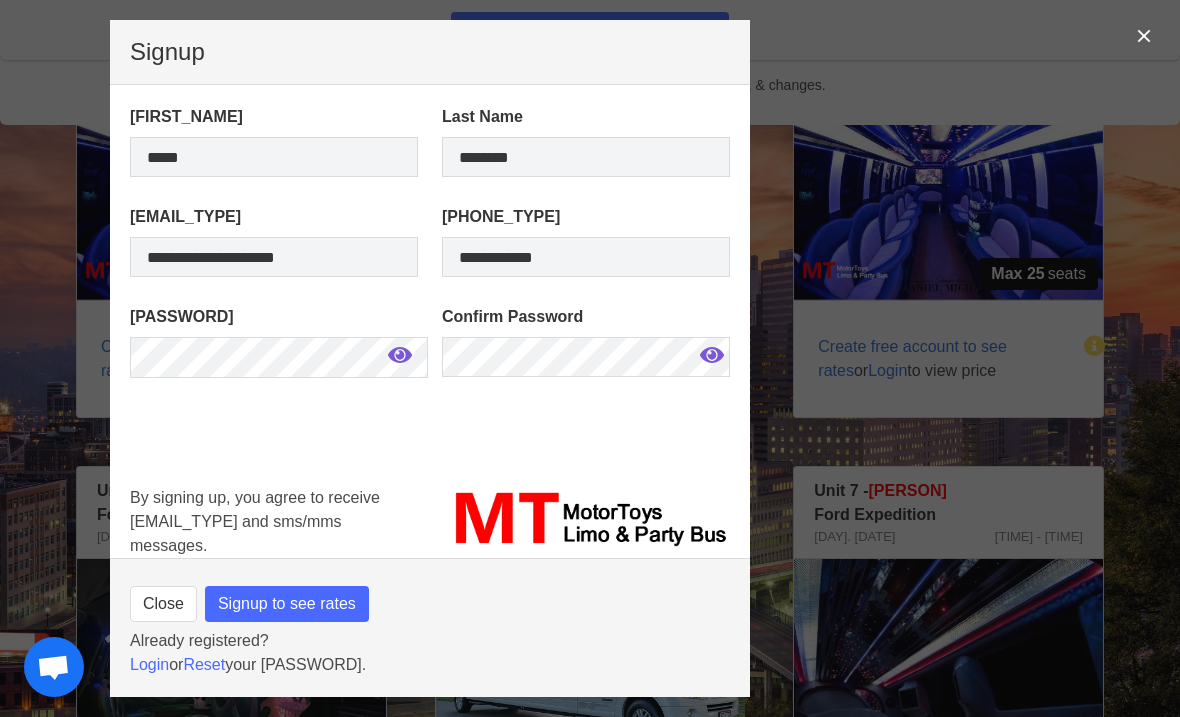 click on "Signup to see rates" at bounding box center (287, 604) 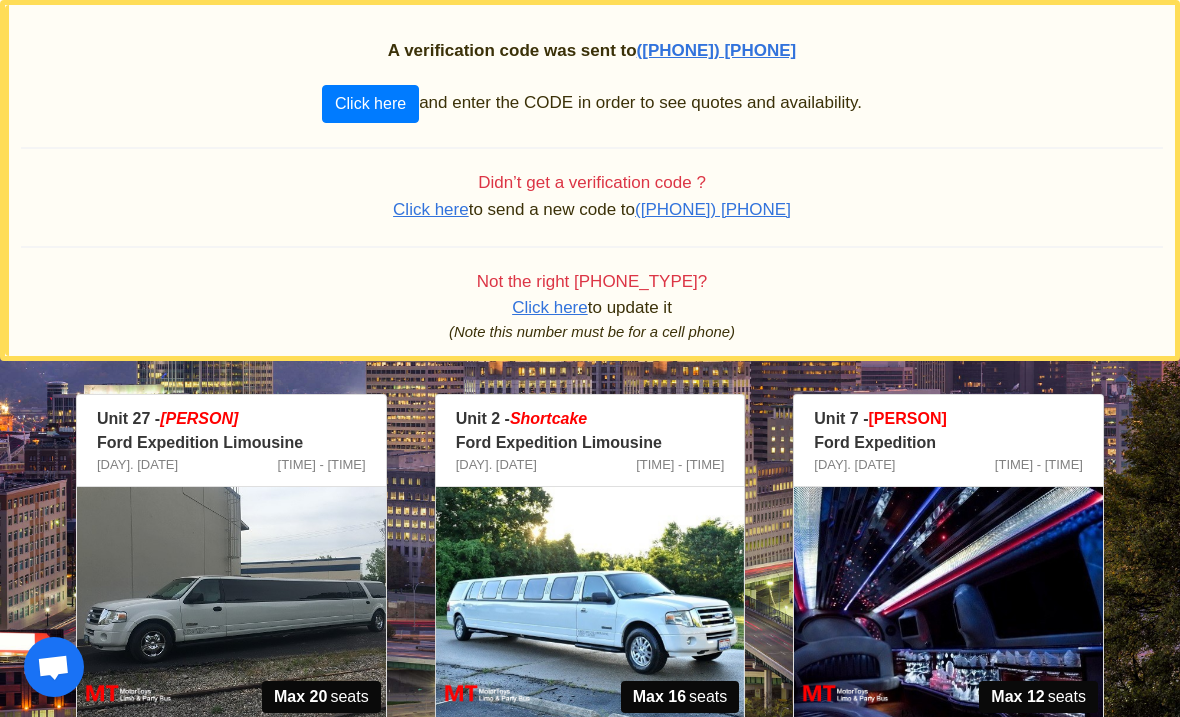click on "Click here" at bounding box center [370, 104] 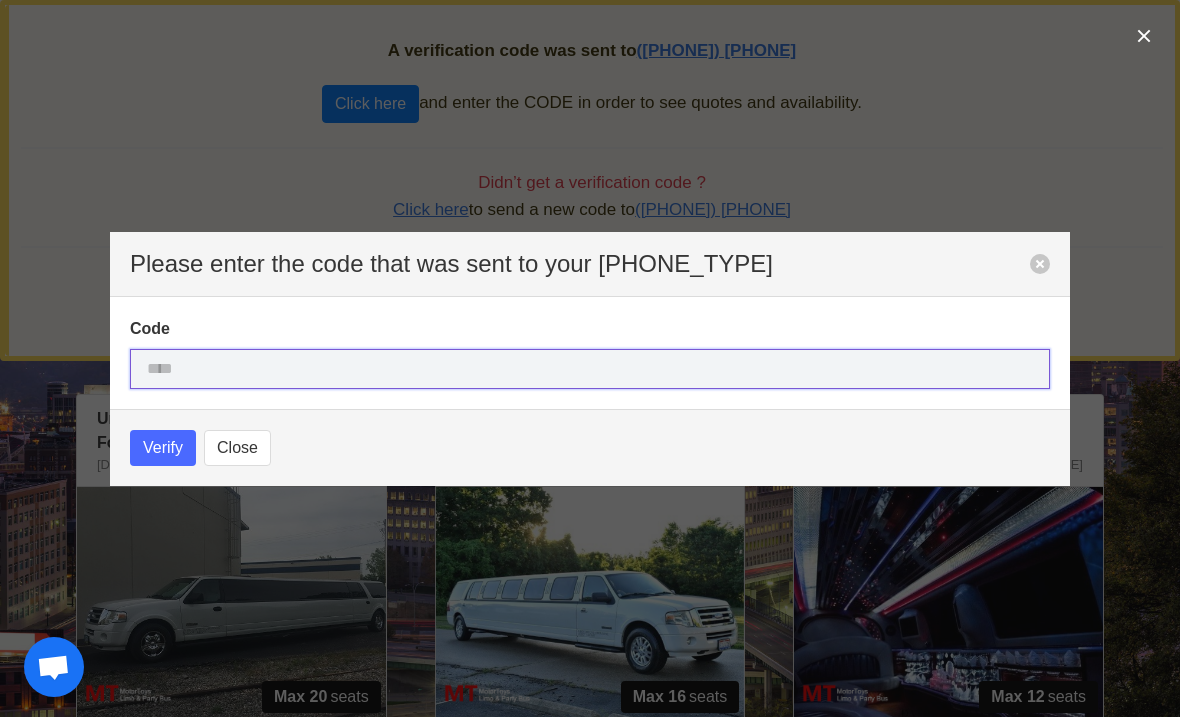 click at bounding box center [590, 369] 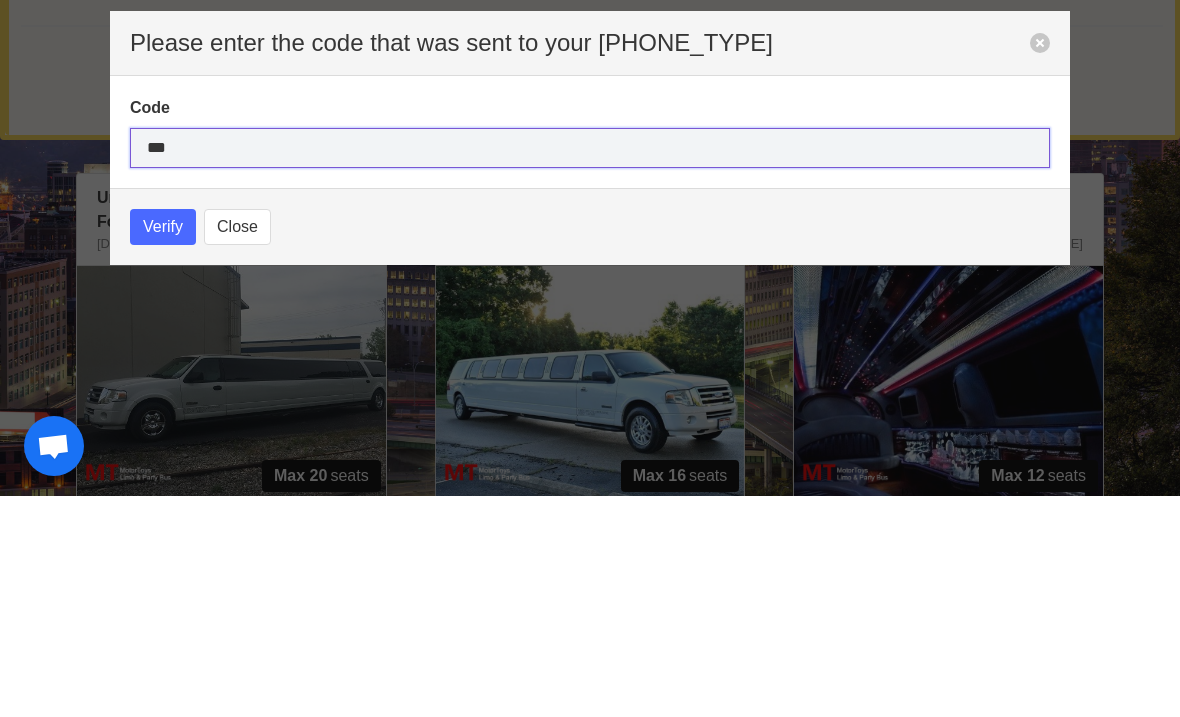type on "****" 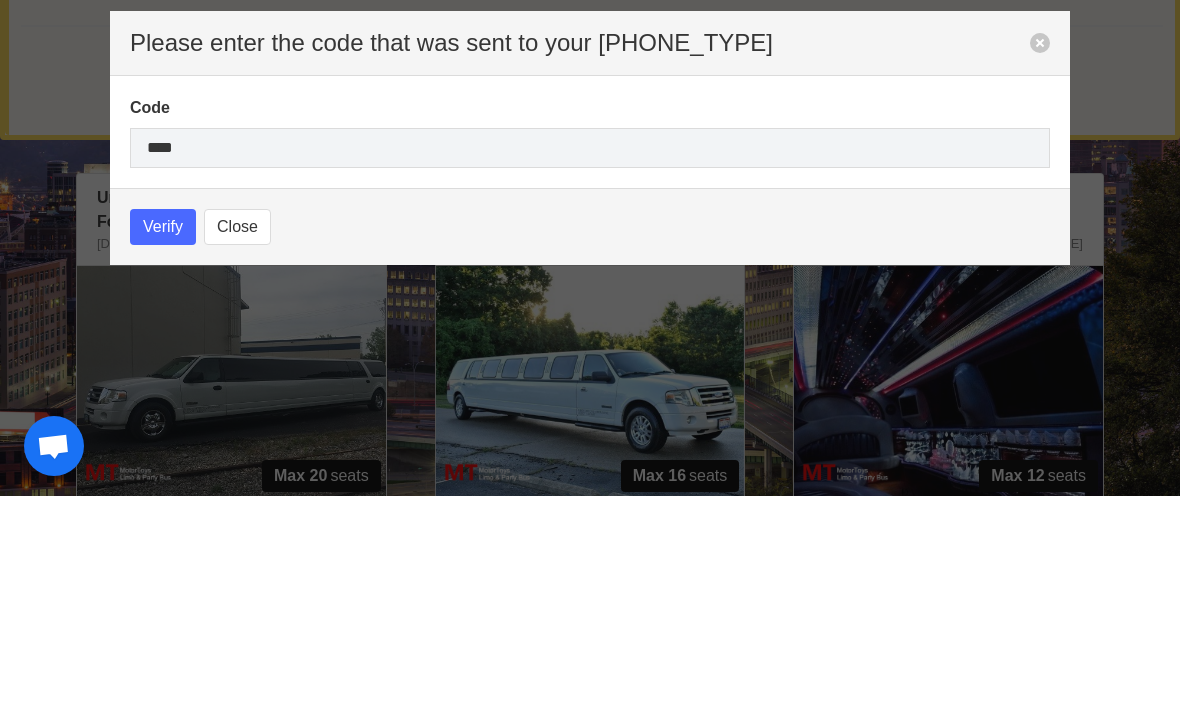 scroll, scrollTop: 1555, scrollLeft: 0, axis: vertical 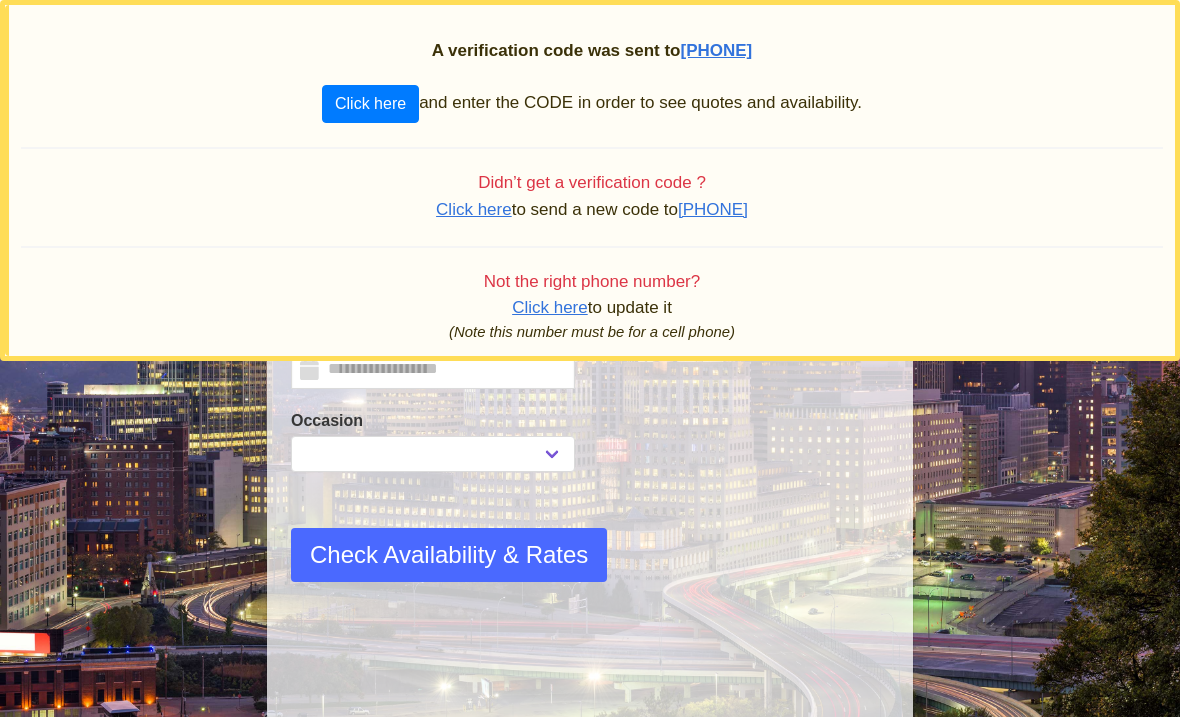 select 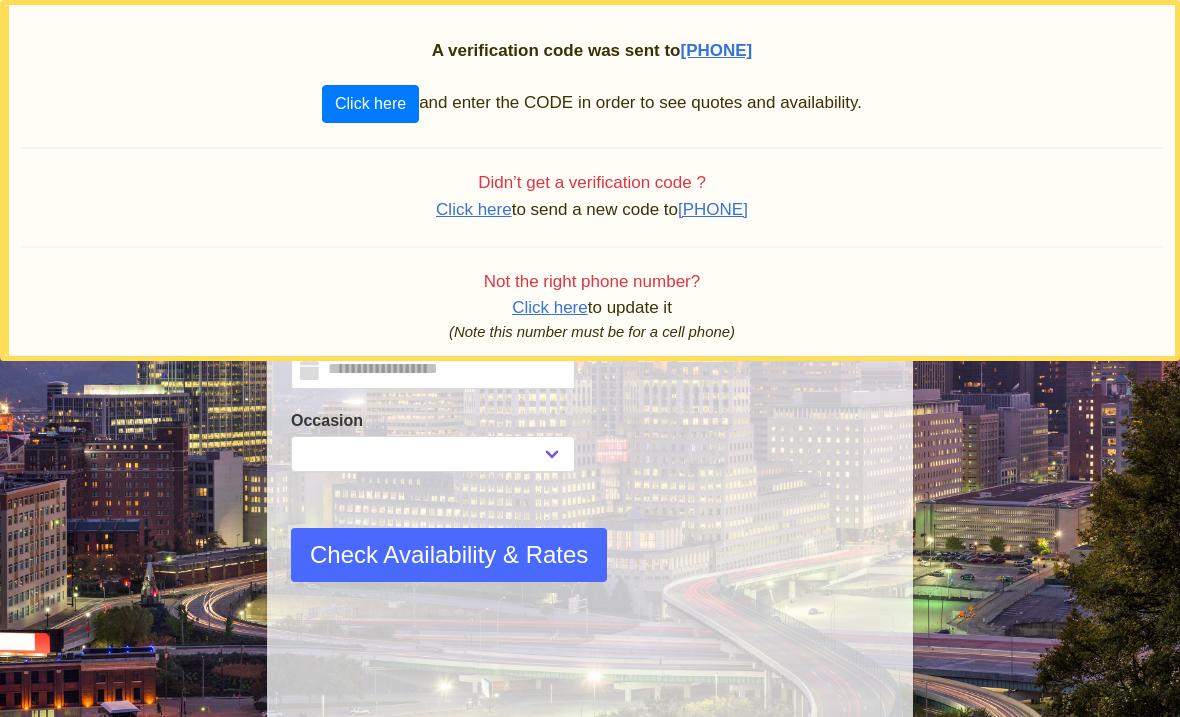scroll, scrollTop: 0, scrollLeft: 0, axis: both 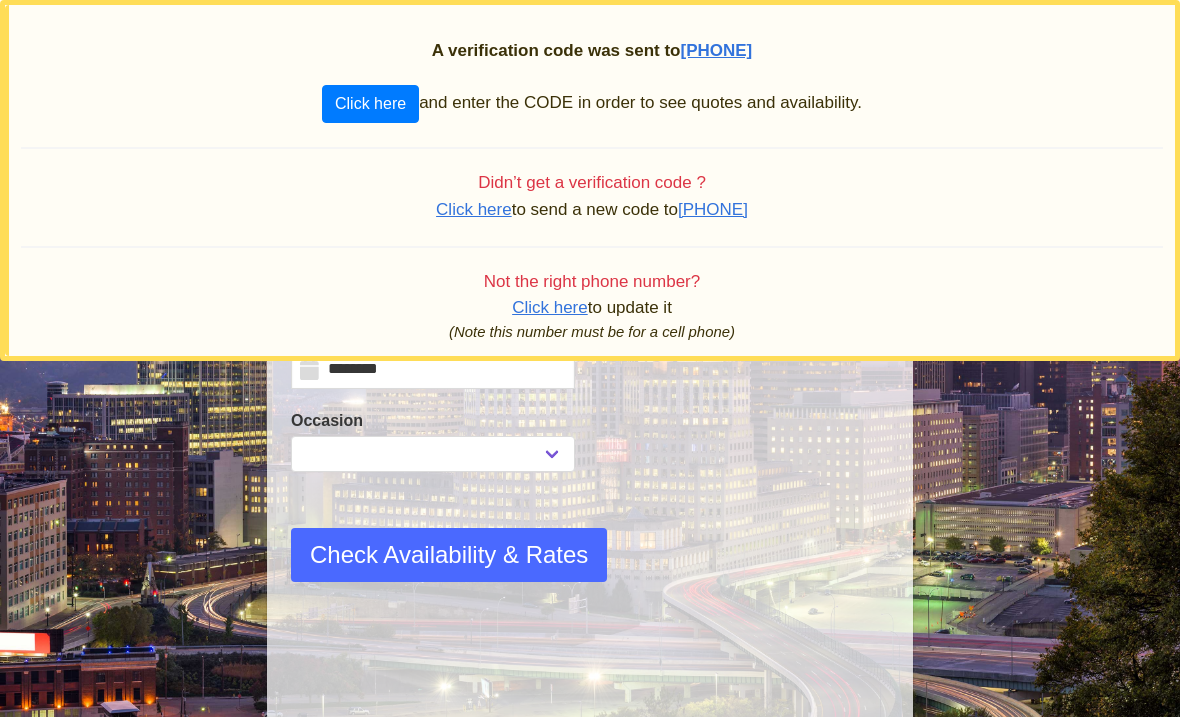 select 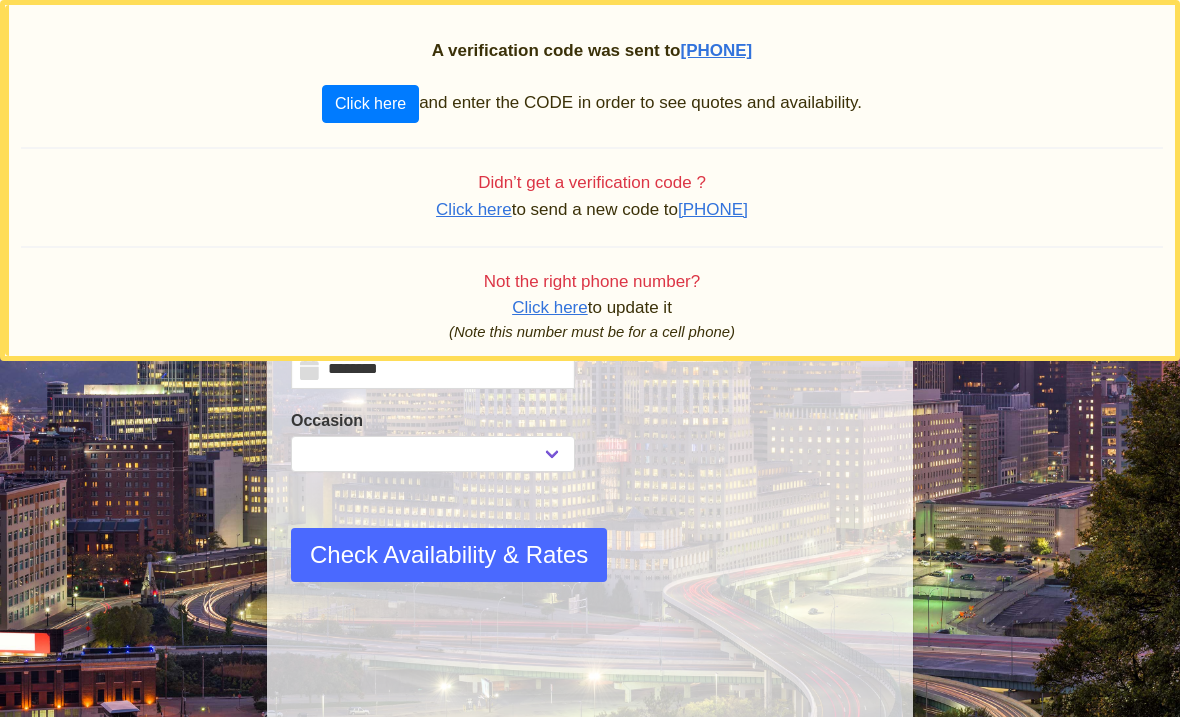 select on "**" 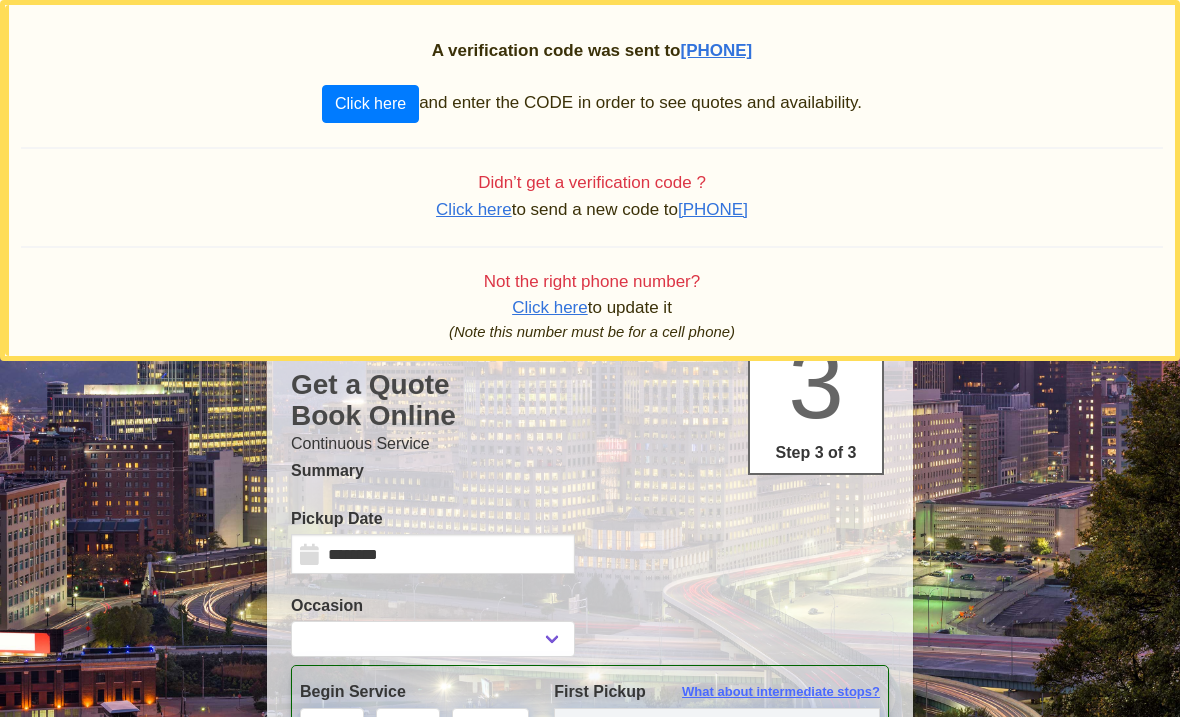 select 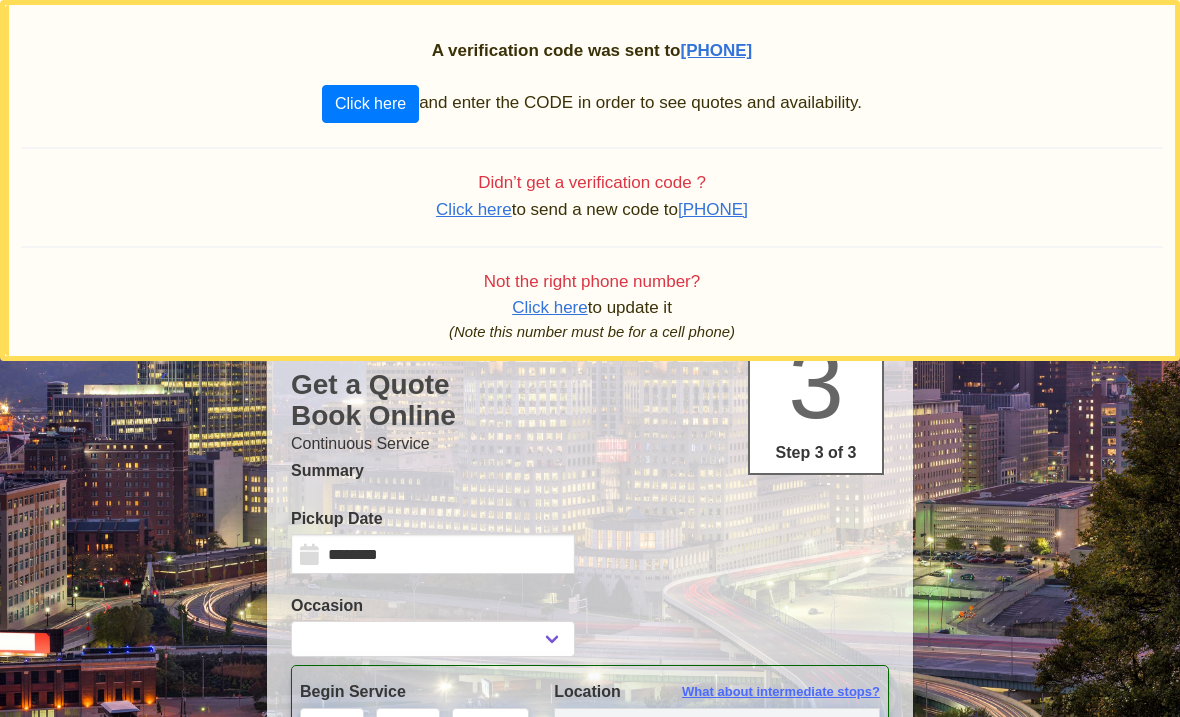 type on "**********" 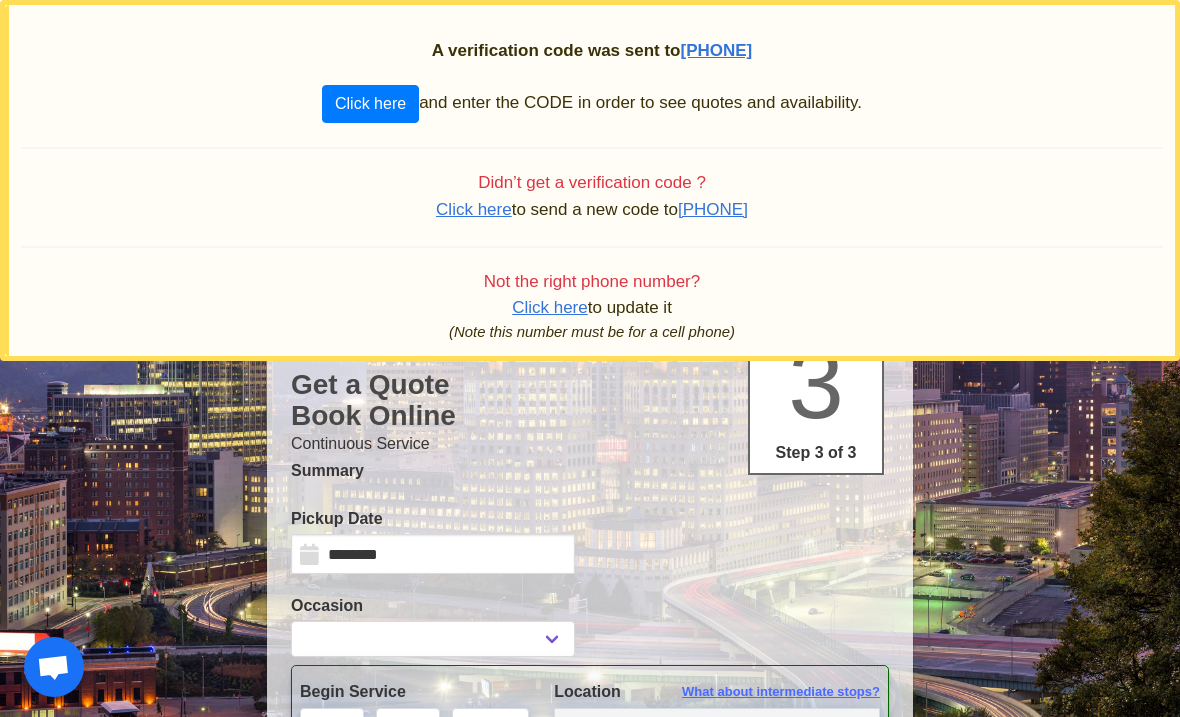 select 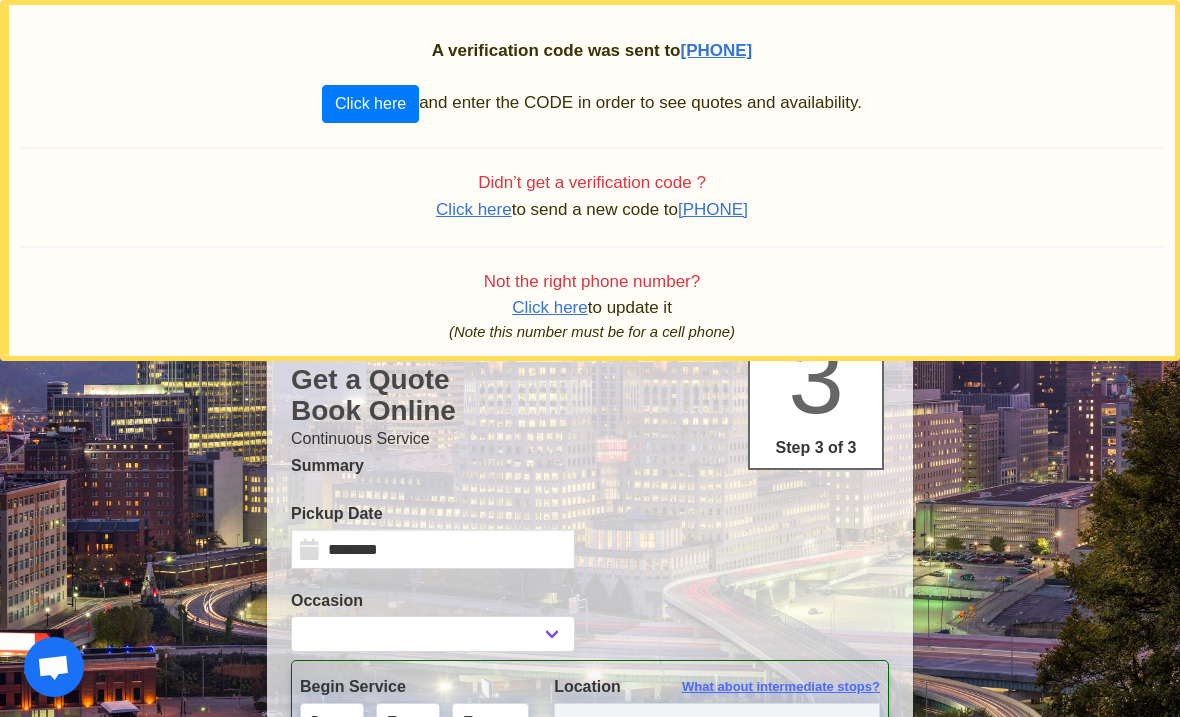 scroll, scrollTop: 0, scrollLeft: 0, axis: both 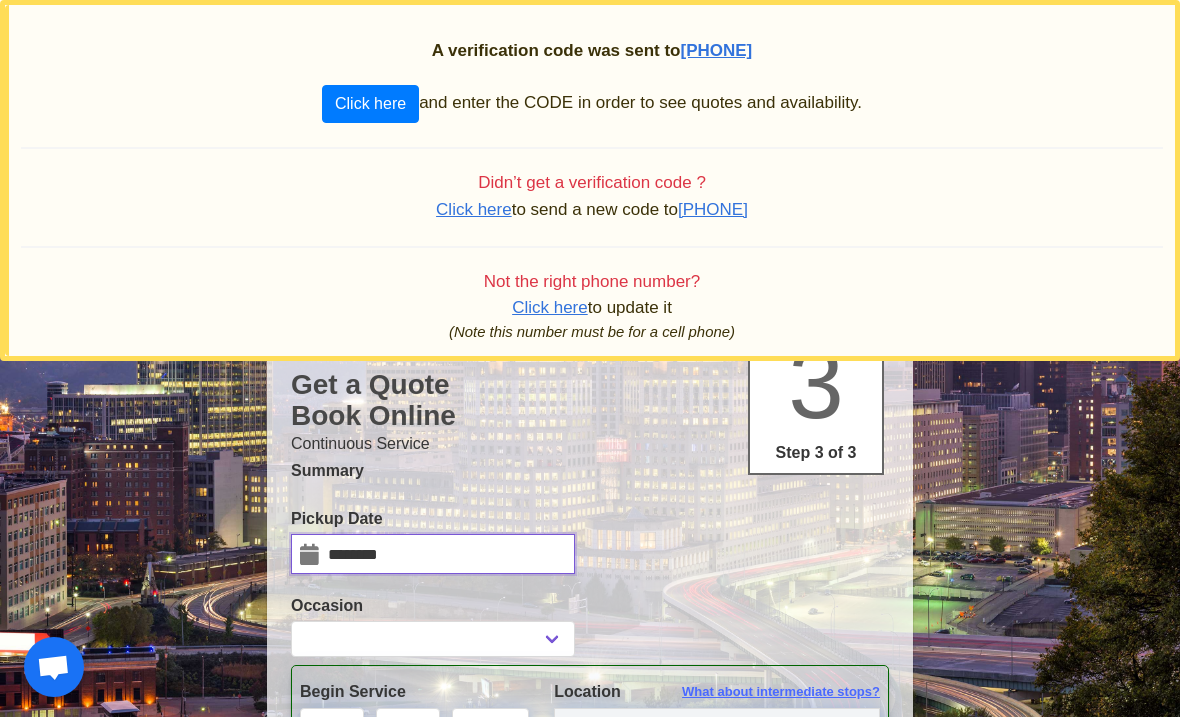 click on "********" at bounding box center [433, 554] 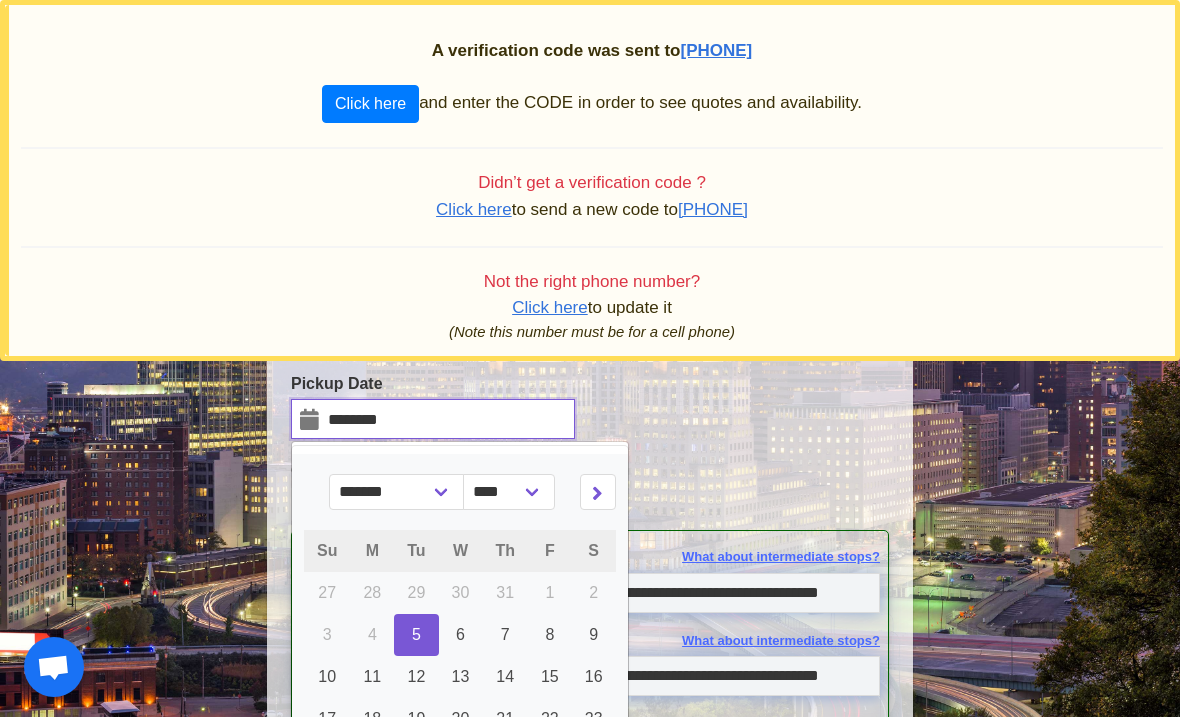 scroll, scrollTop: 133, scrollLeft: 0, axis: vertical 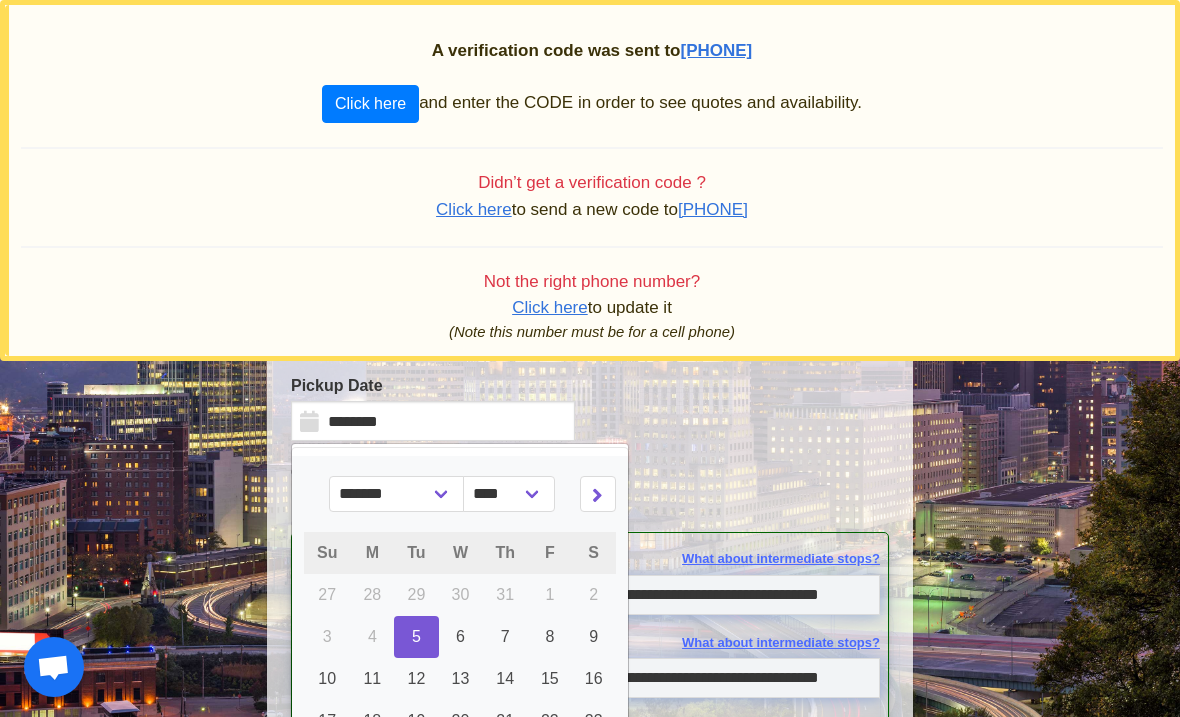 click at bounding box center (597, 494) 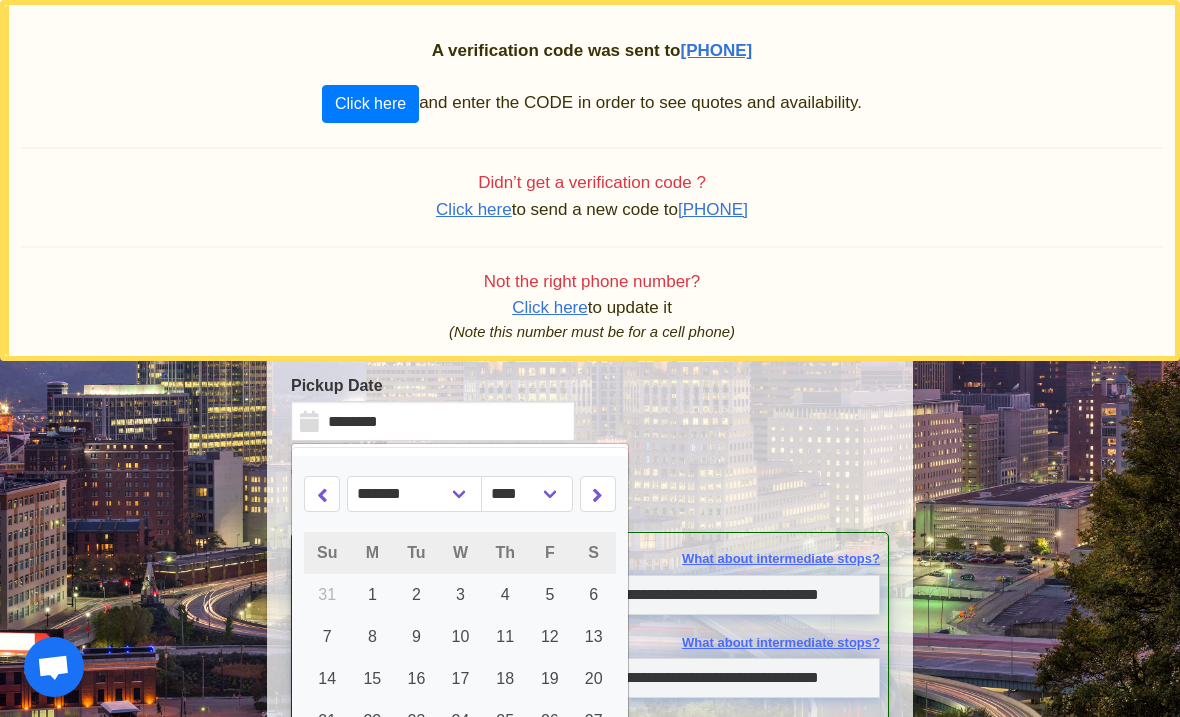 click at bounding box center (597, 494) 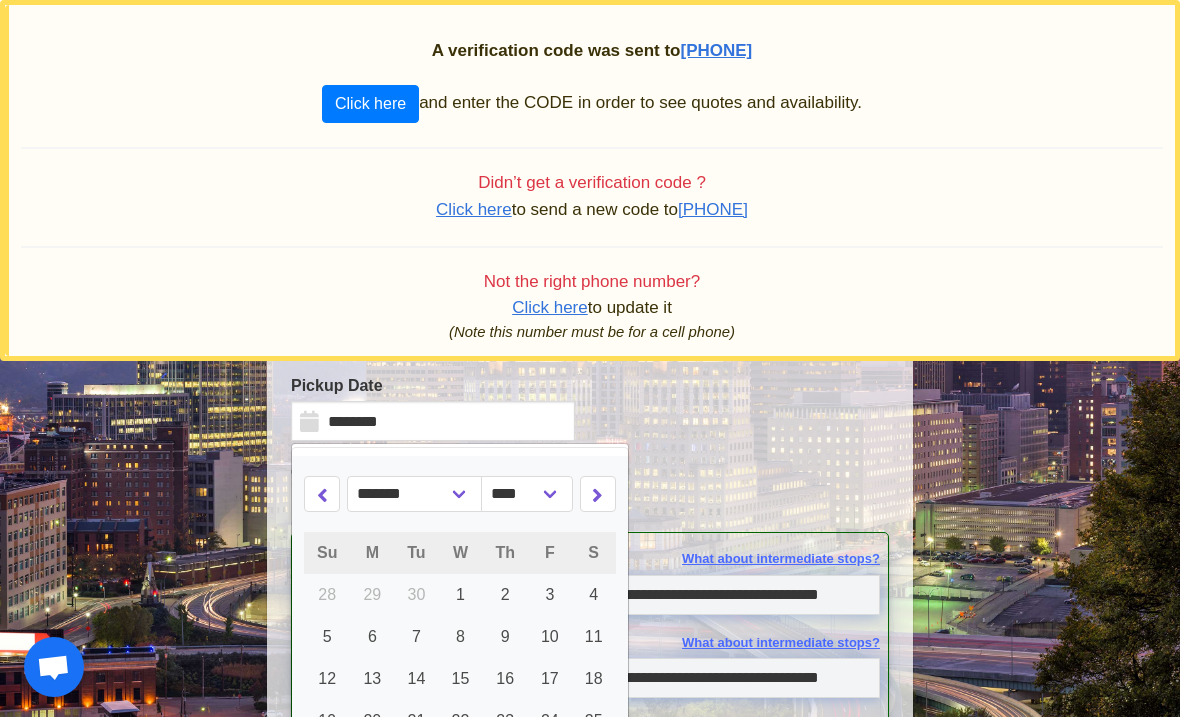 click at bounding box center (597, 494) 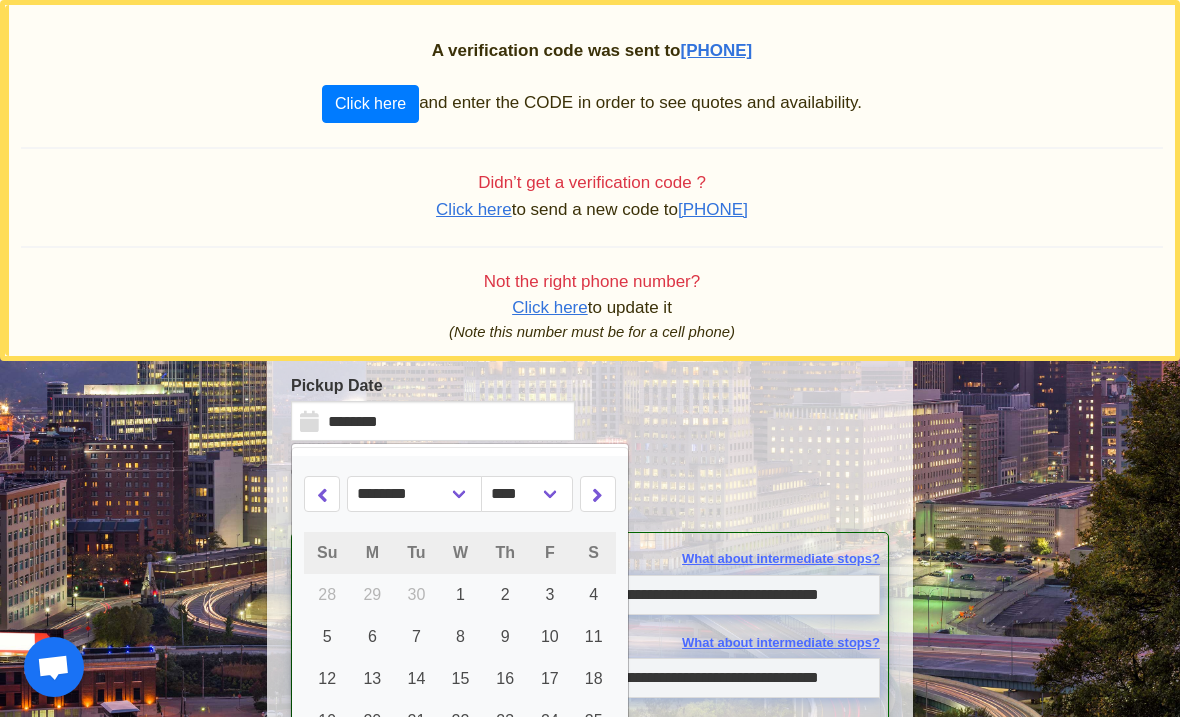 click at bounding box center (597, 494) 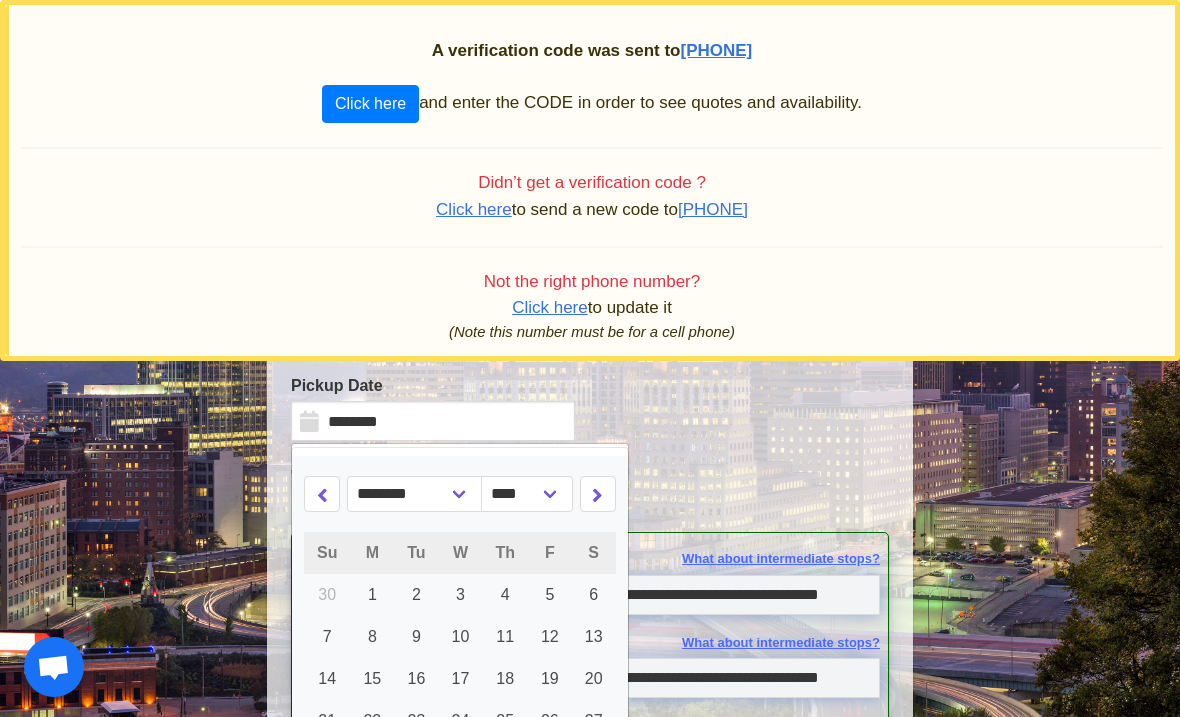 click at bounding box center (597, 494) 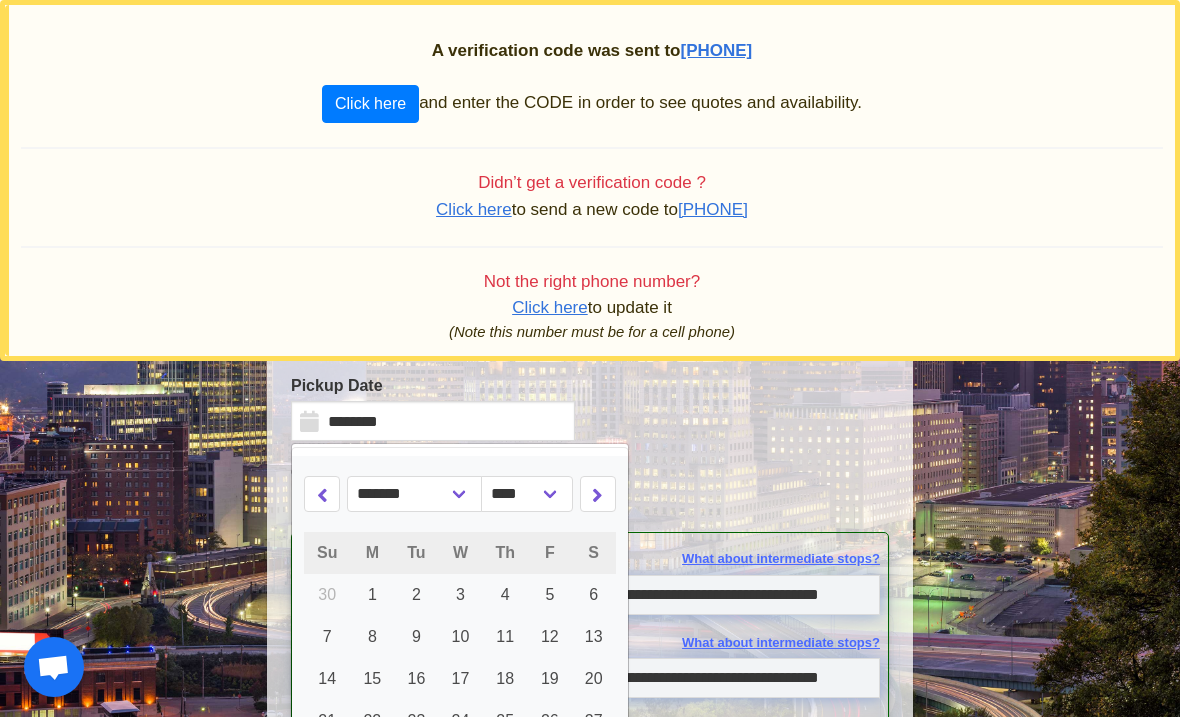 select on "****" 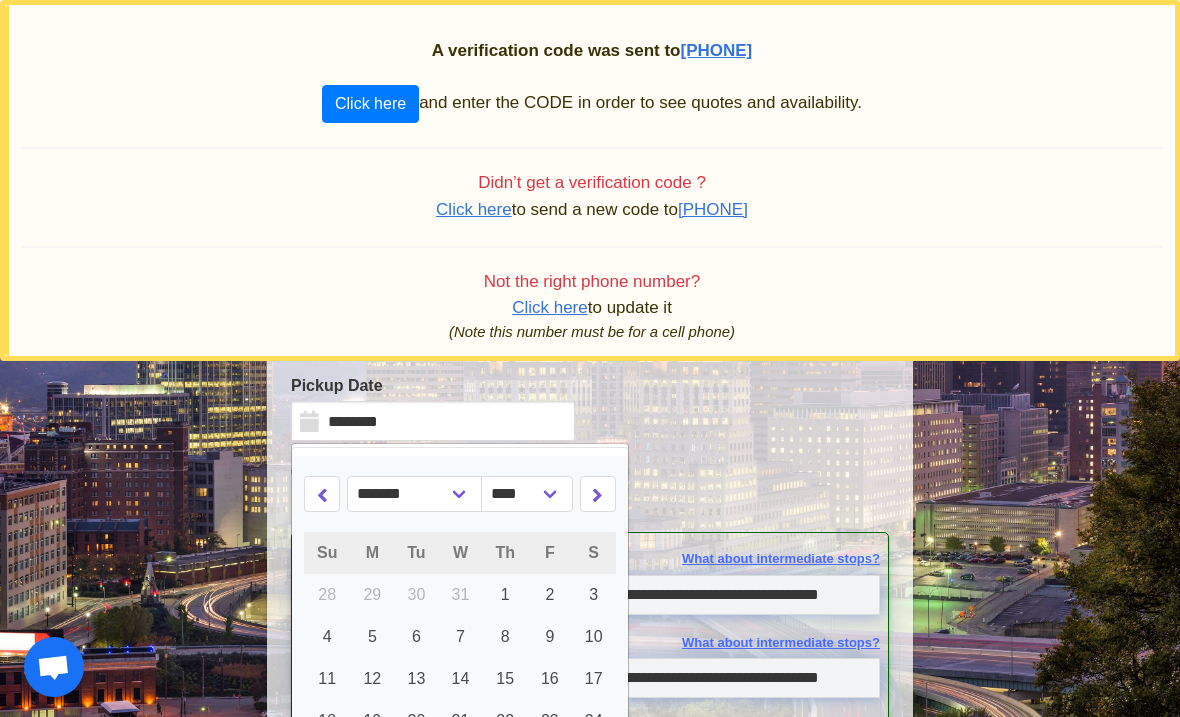 click at bounding box center (597, 494) 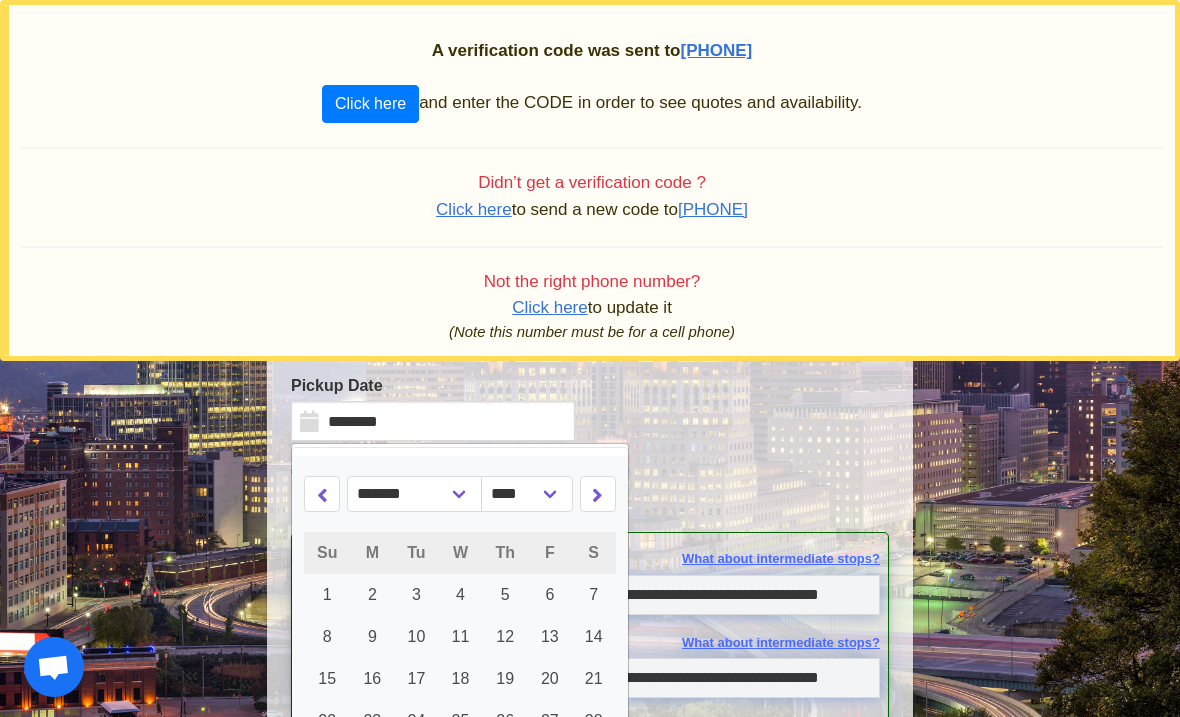 click at bounding box center (597, 494) 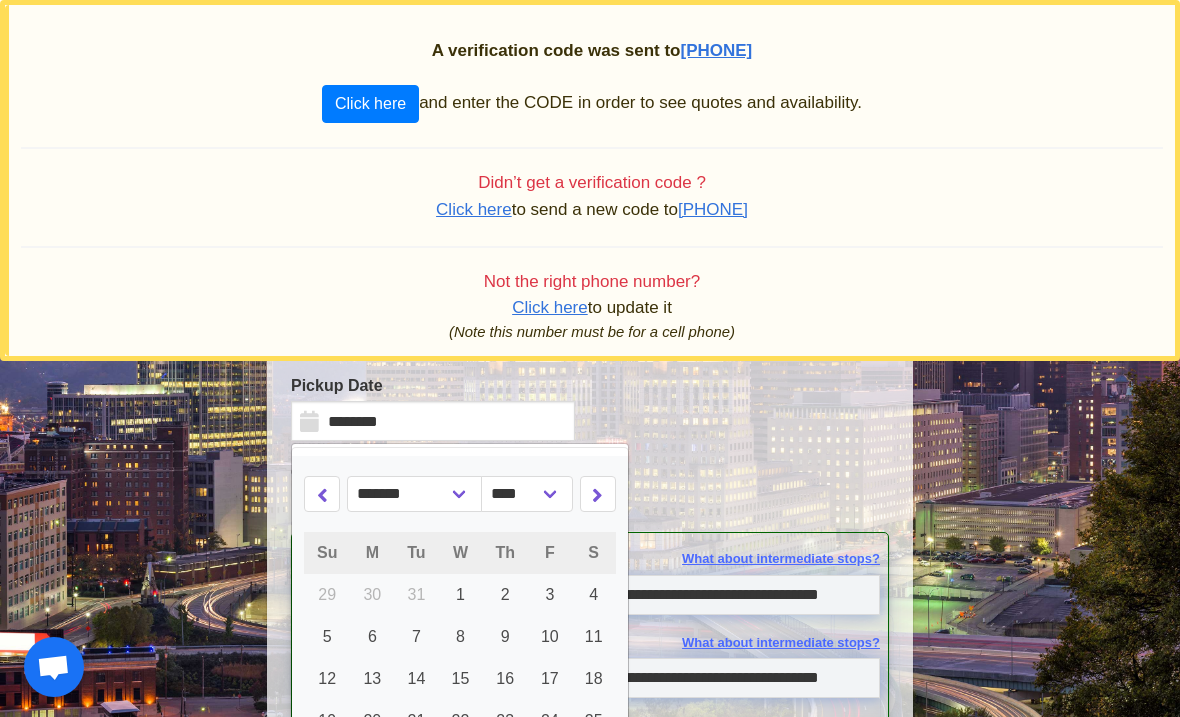 click at bounding box center (598, 494) 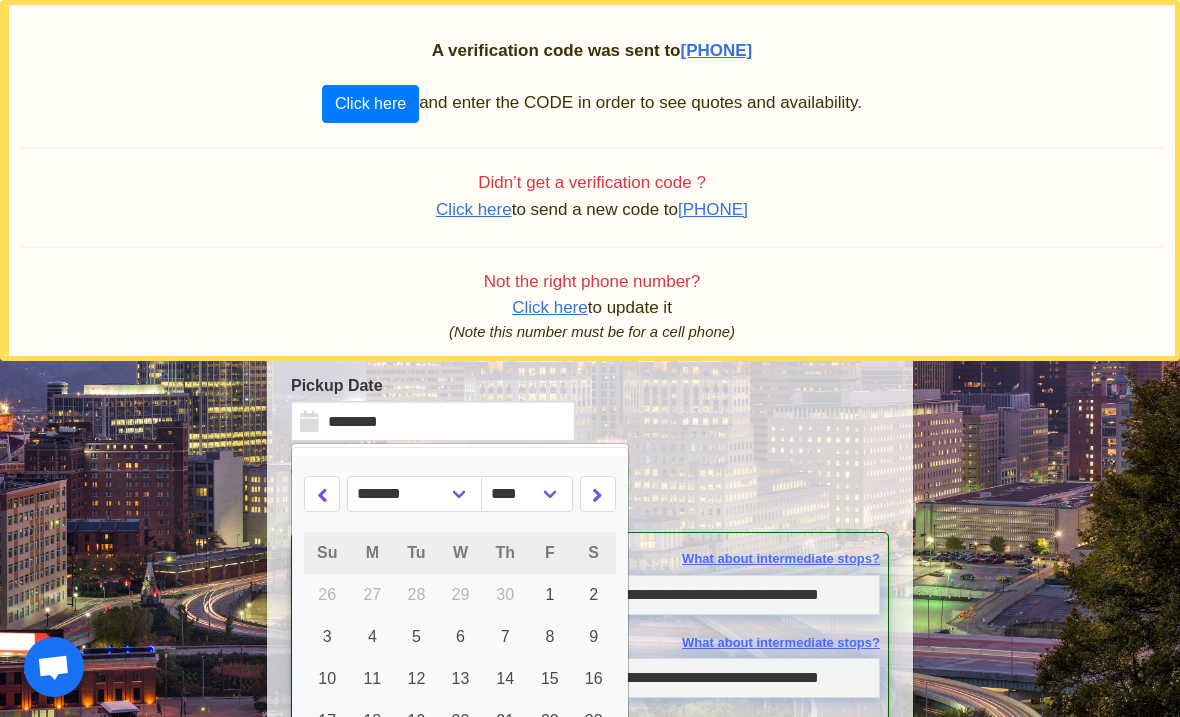 click at bounding box center [598, 494] 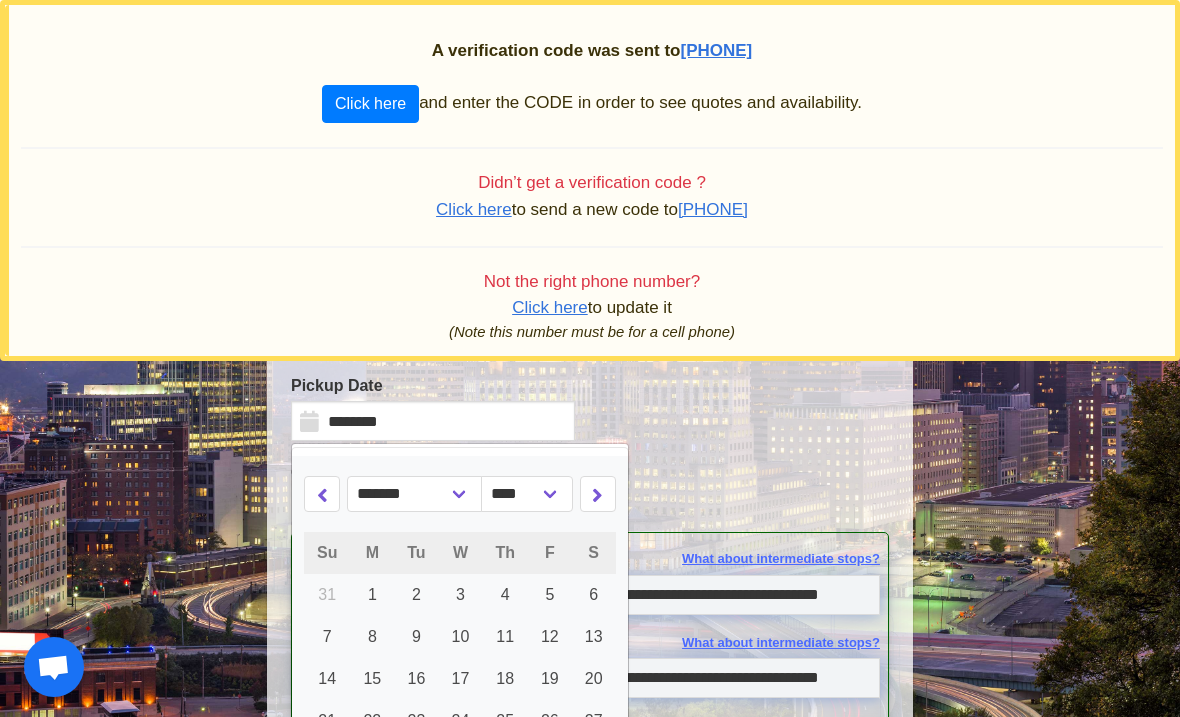 click at bounding box center (598, 494) 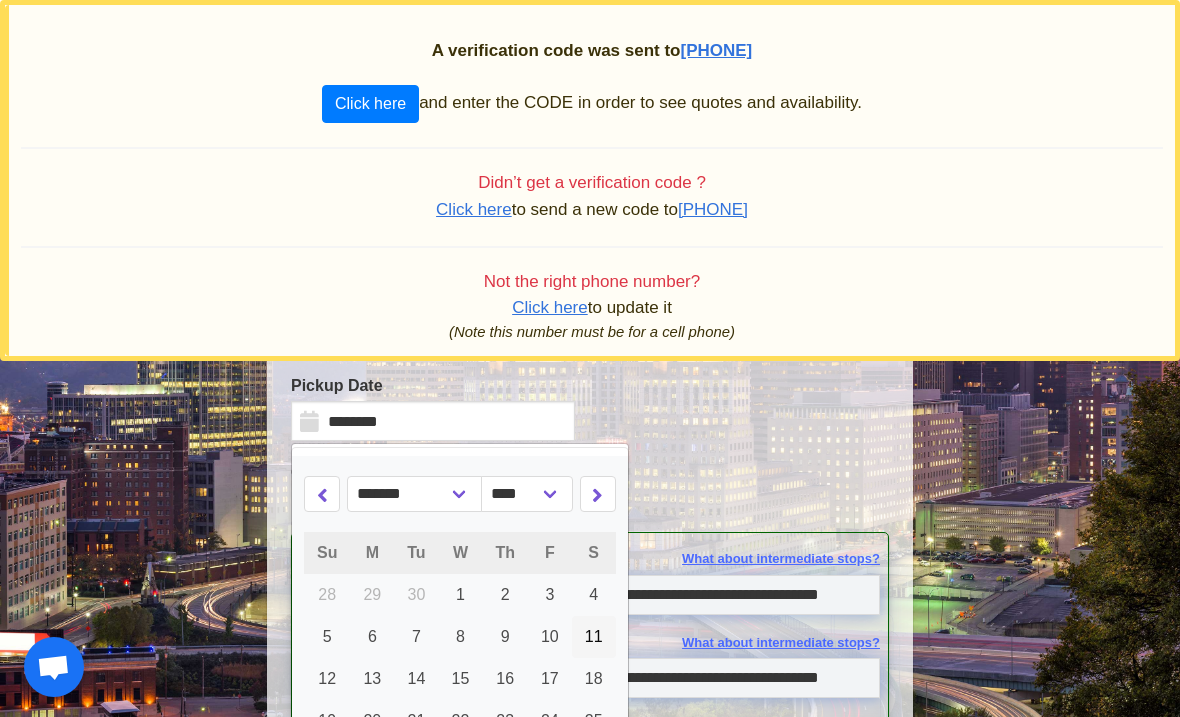 click on "11" at bounding box center [594, 636] 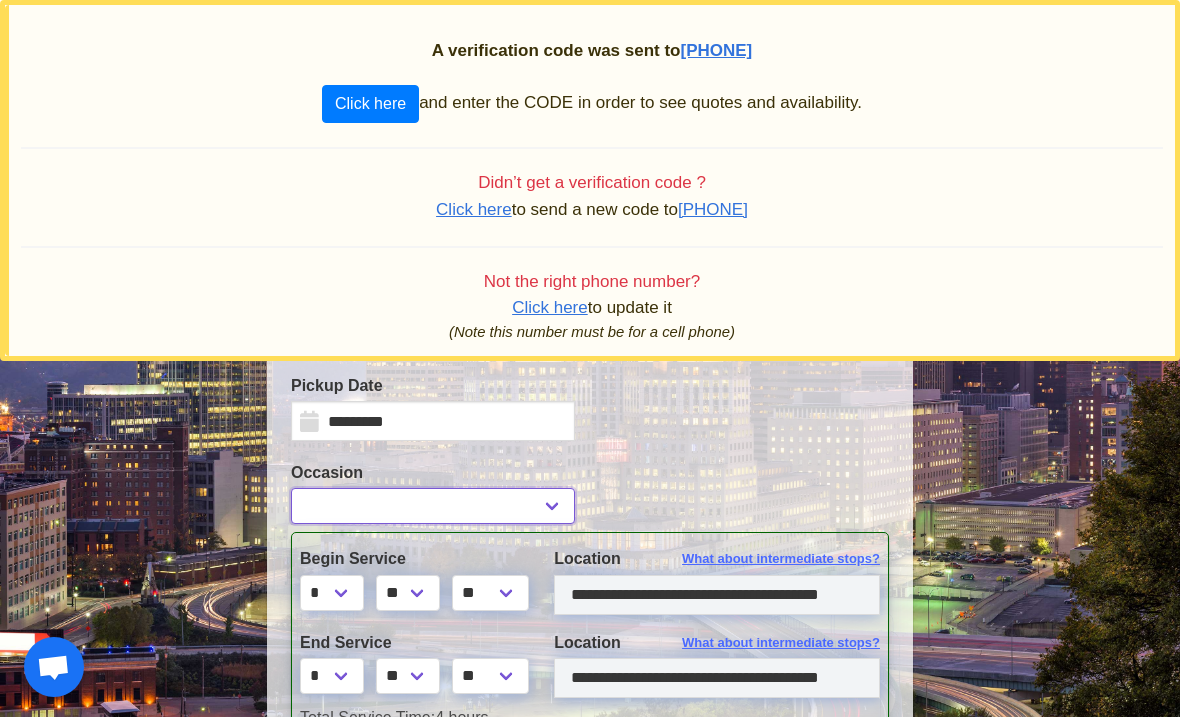 click on "**********" at bounding box center (433, 506) 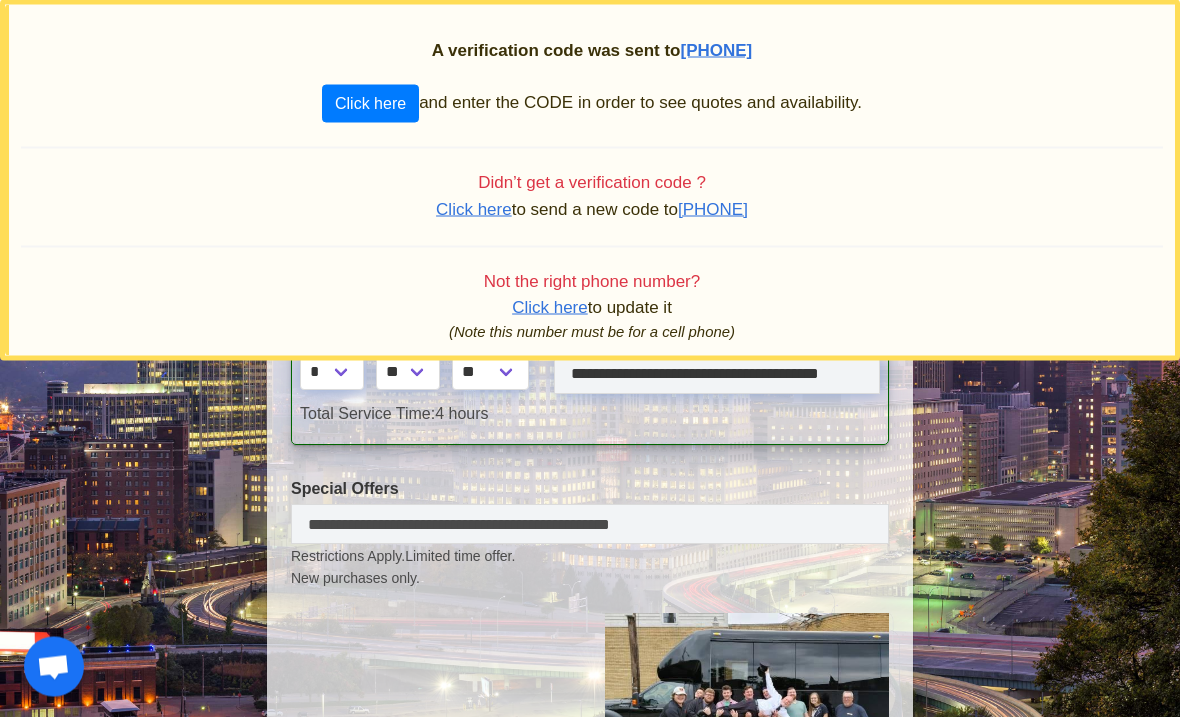 scroll, scrollTop: 437, scrollLeft: 0, axis: vertical 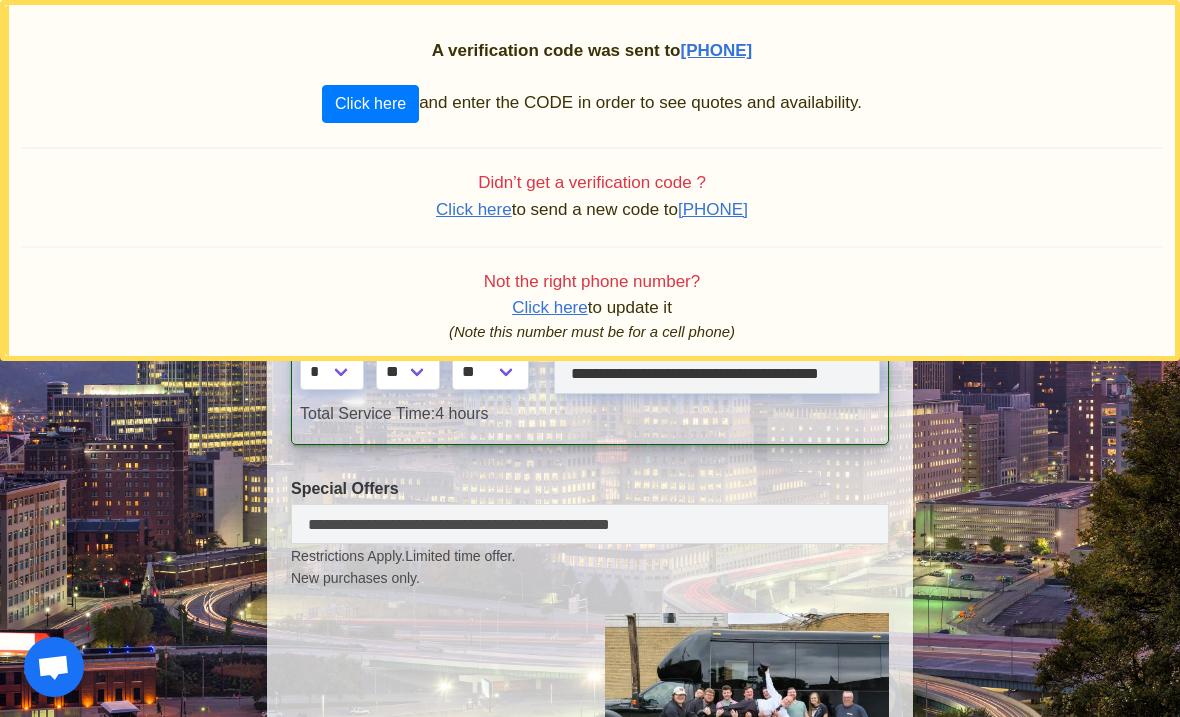 click on "Check Availability & Rates" at bounding box center [449, 748] 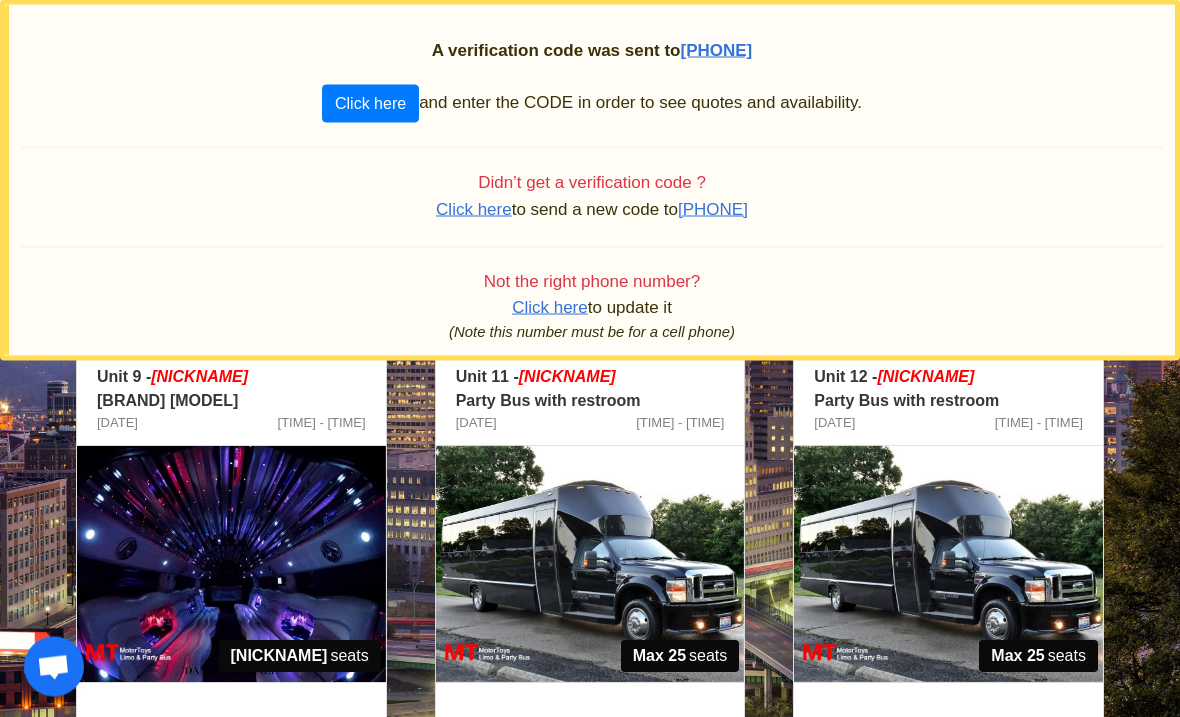 scroll, scrollTop: 77, scrollLeft: 0, axis: vertical 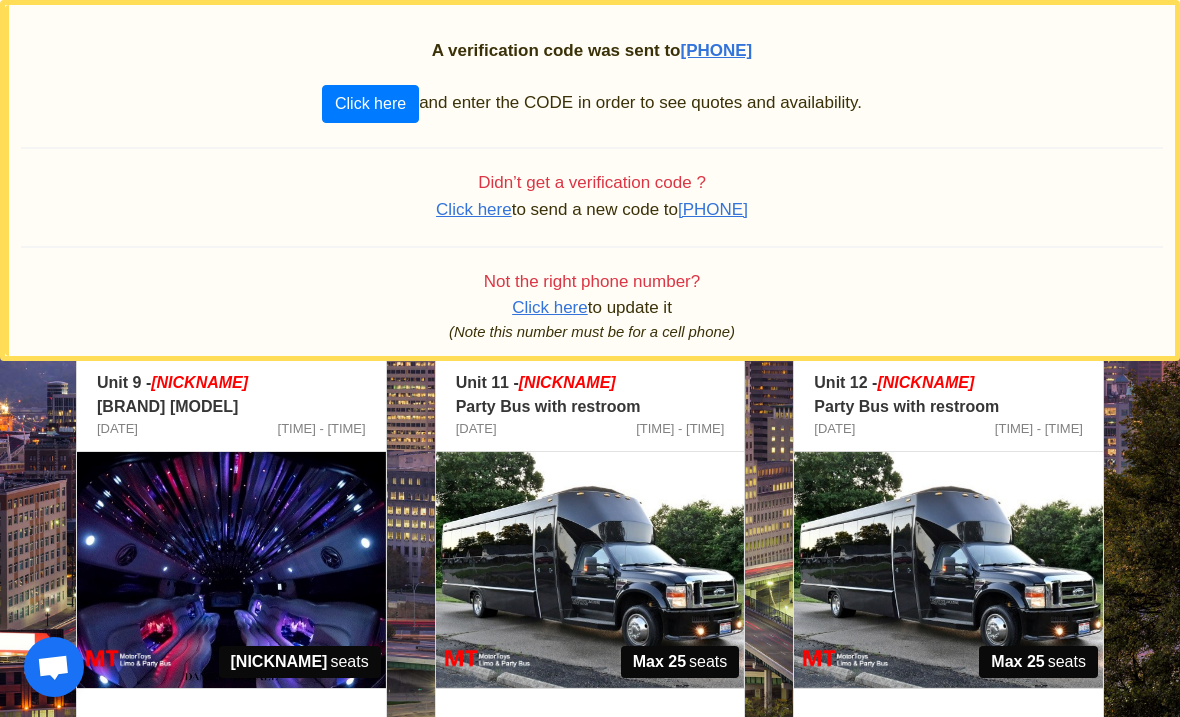 click on "Click here" at bounding box center [370, 104] 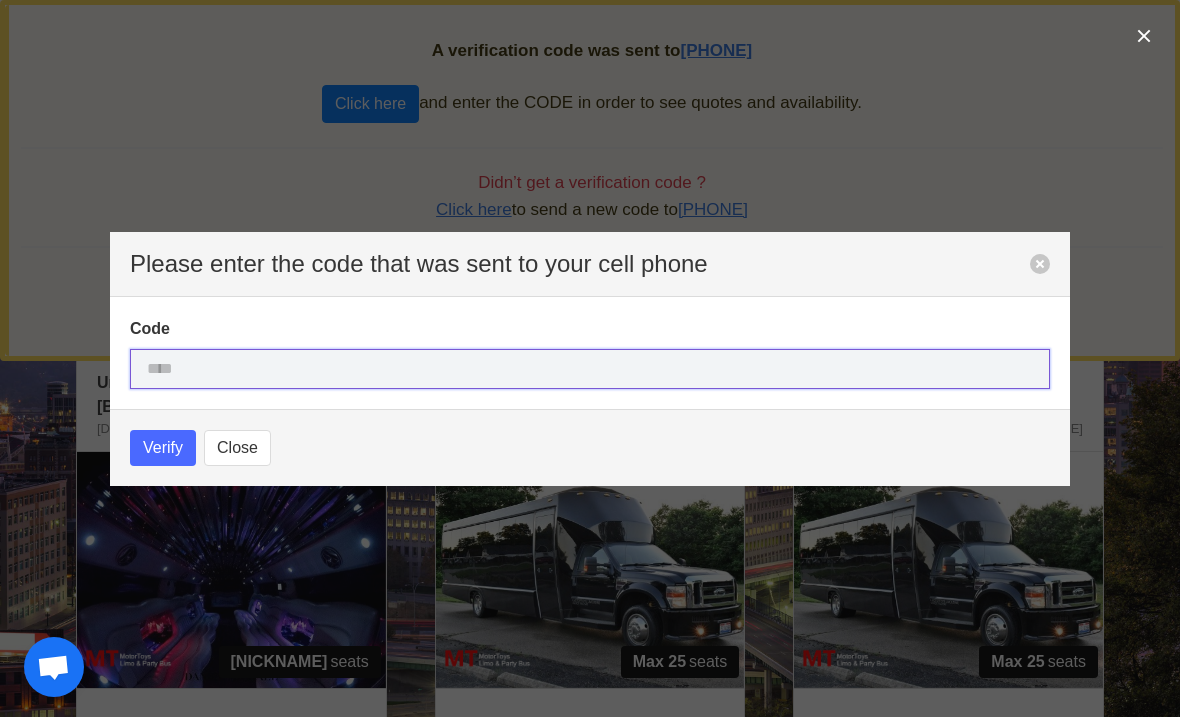 click at bounding box center [590, 369] 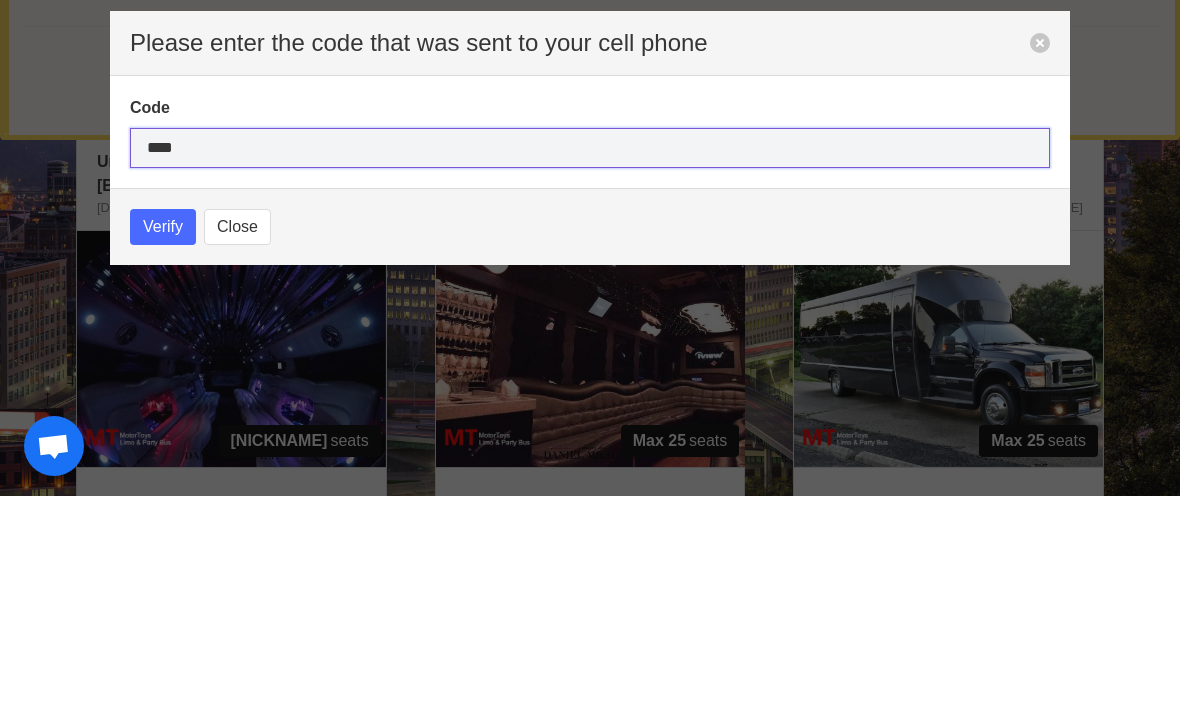 type on "****" 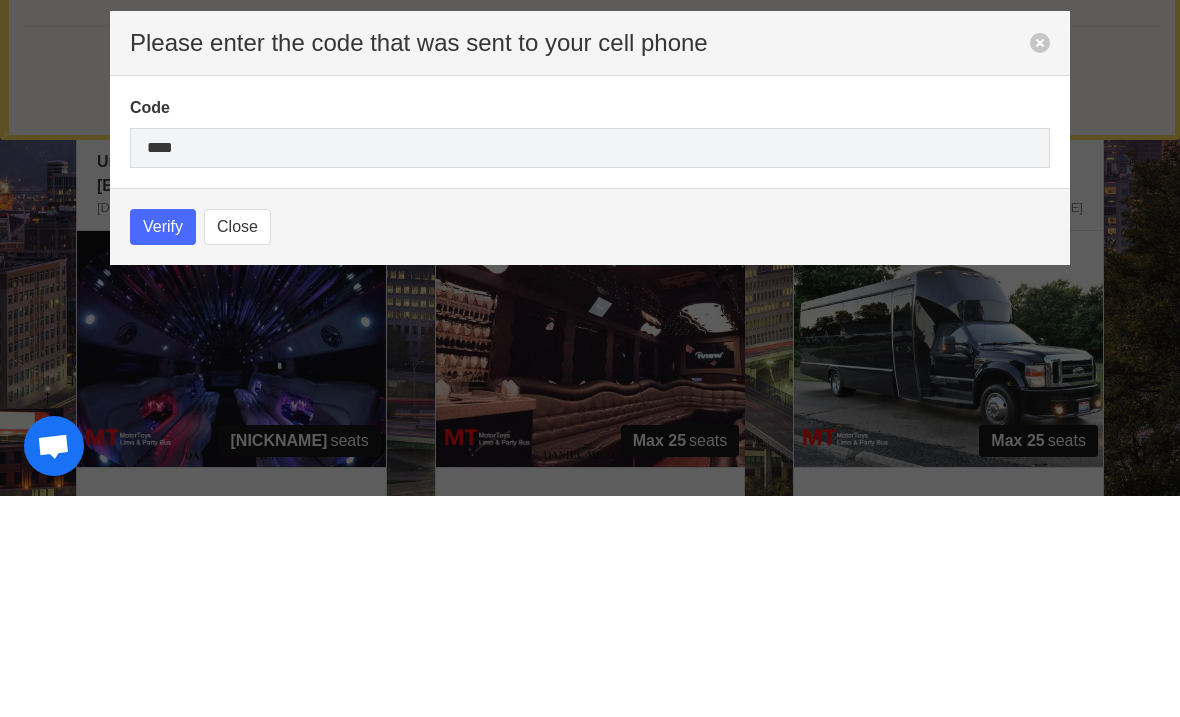 click on "Verify" at bounding box center [163, 448] 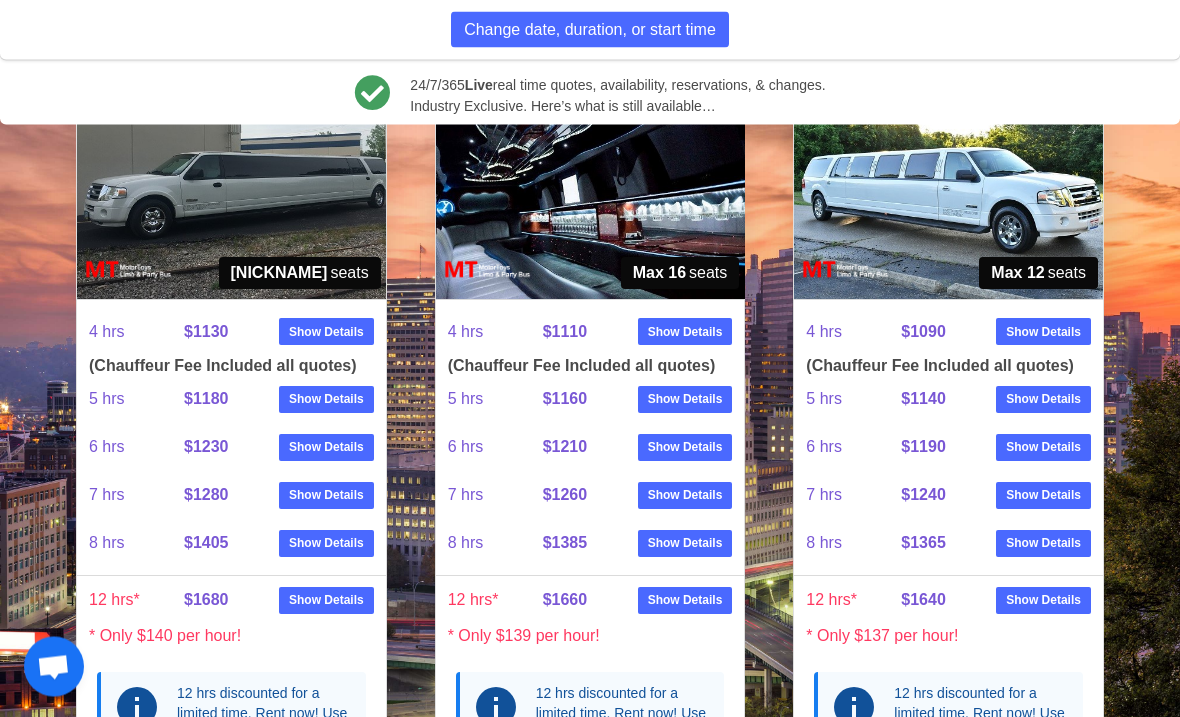 scroll, scrollTop: 2978, scrollLeft: 0, axis: vertical 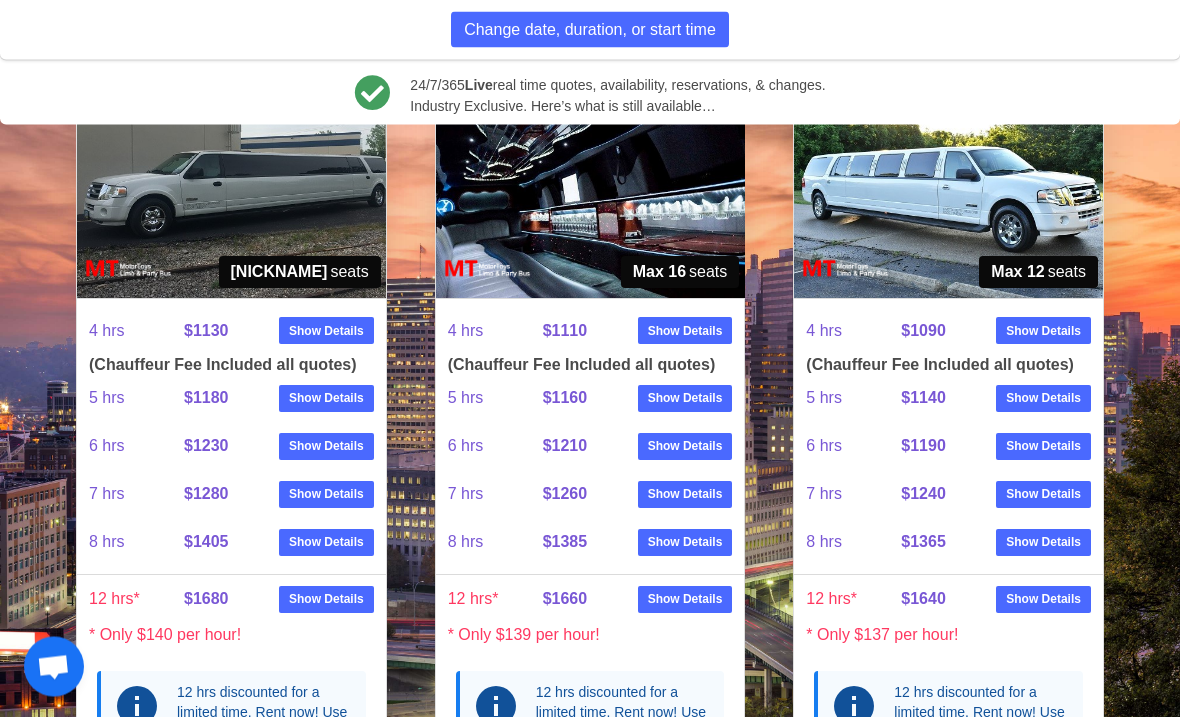 click at bounding box center (231, 181) 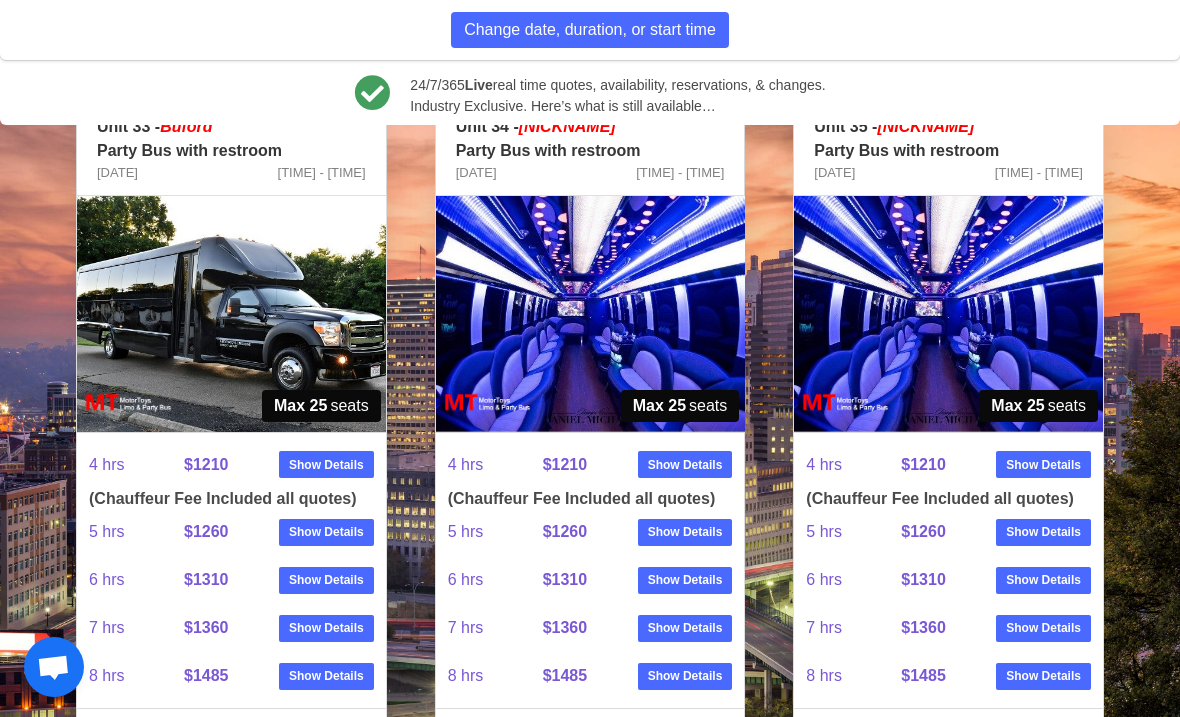 scroll, scrollTop: 1967, scrollLeft: 0, axis: vertical 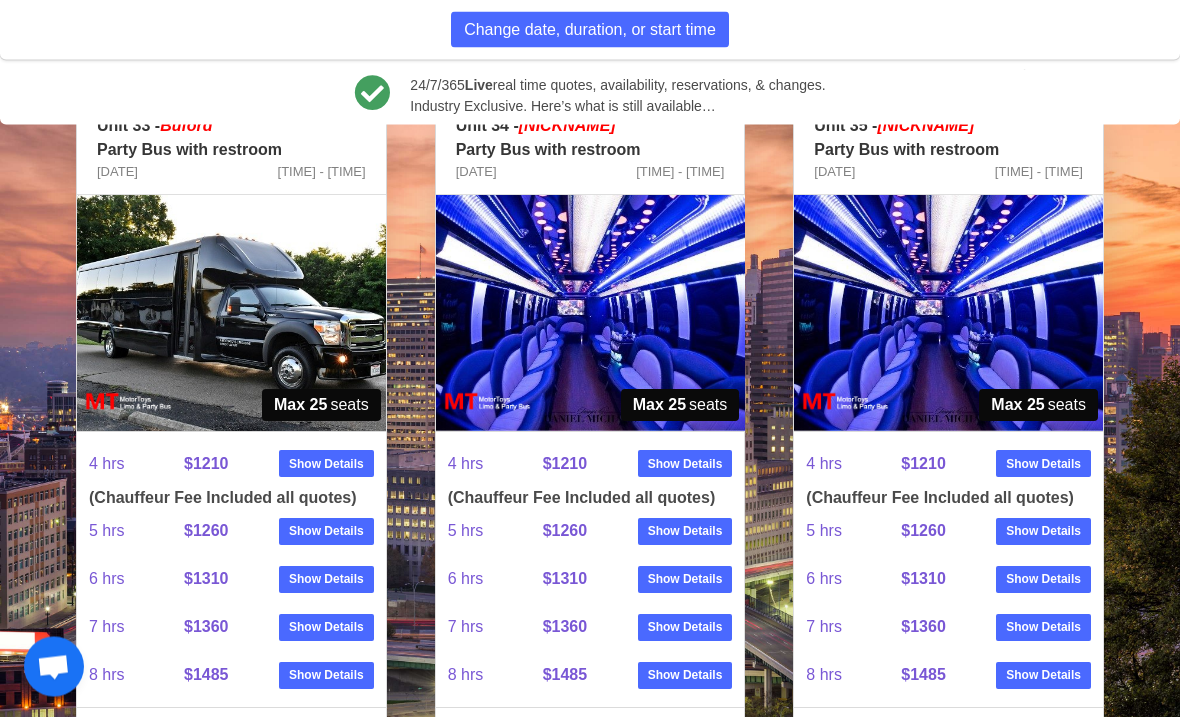 click at bounding box center (590, 314) 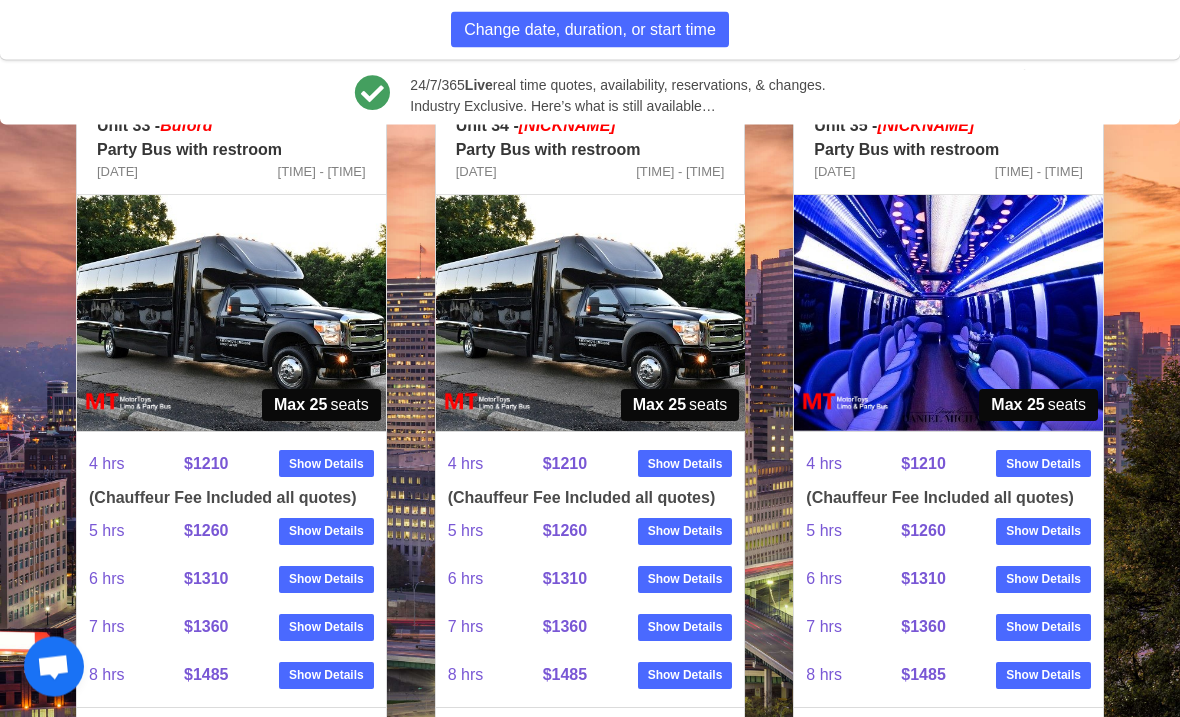 scroll, scrollTop: 1968, scrollLeft: 0, axis: vertical 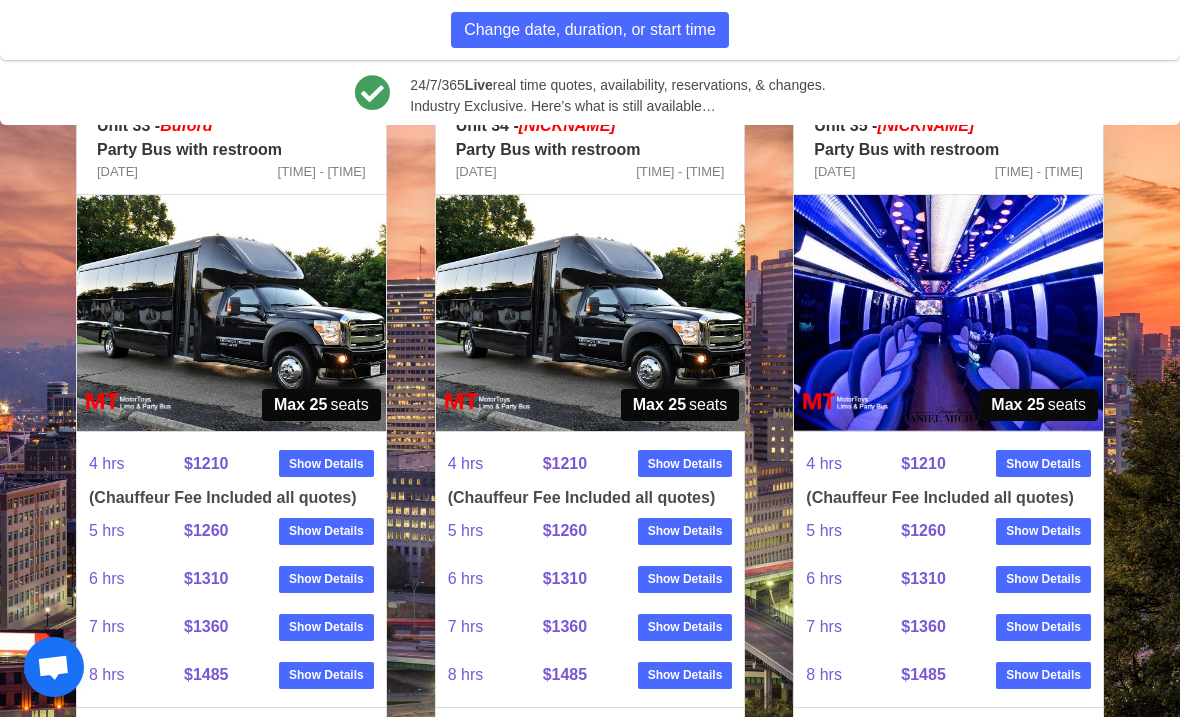 click at bounding box center [590, 313] 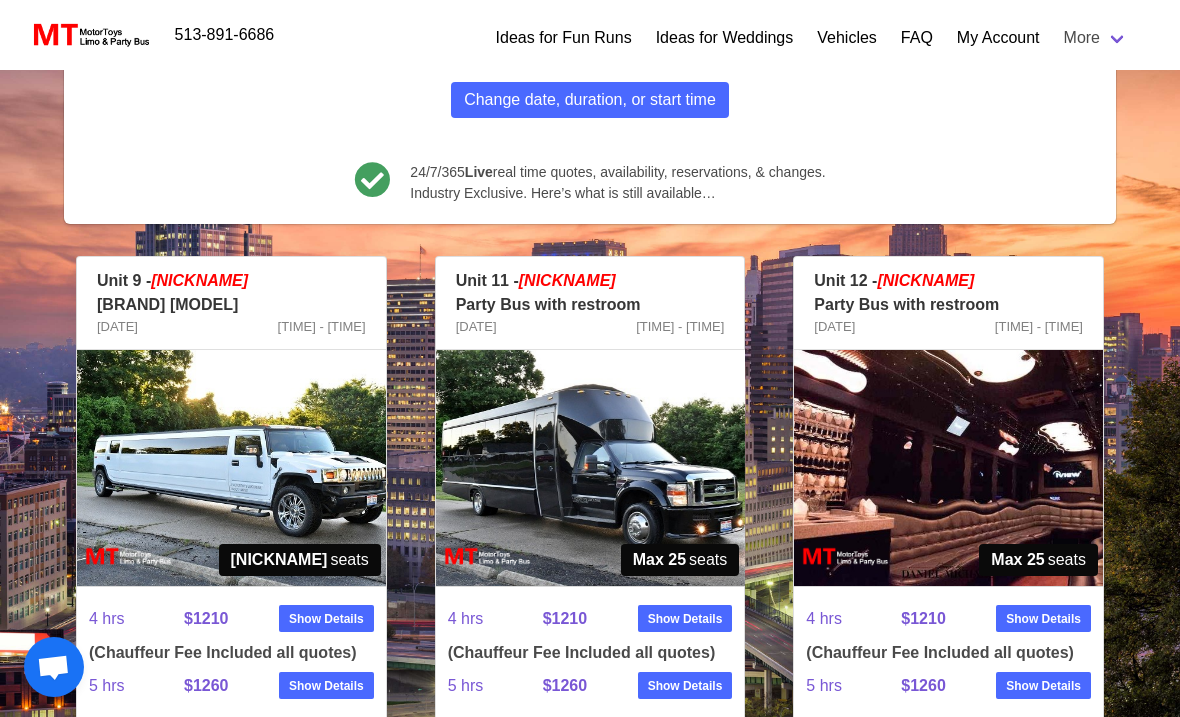 scroll, scrollTop: 0, scrollLeft: 0, axis: both 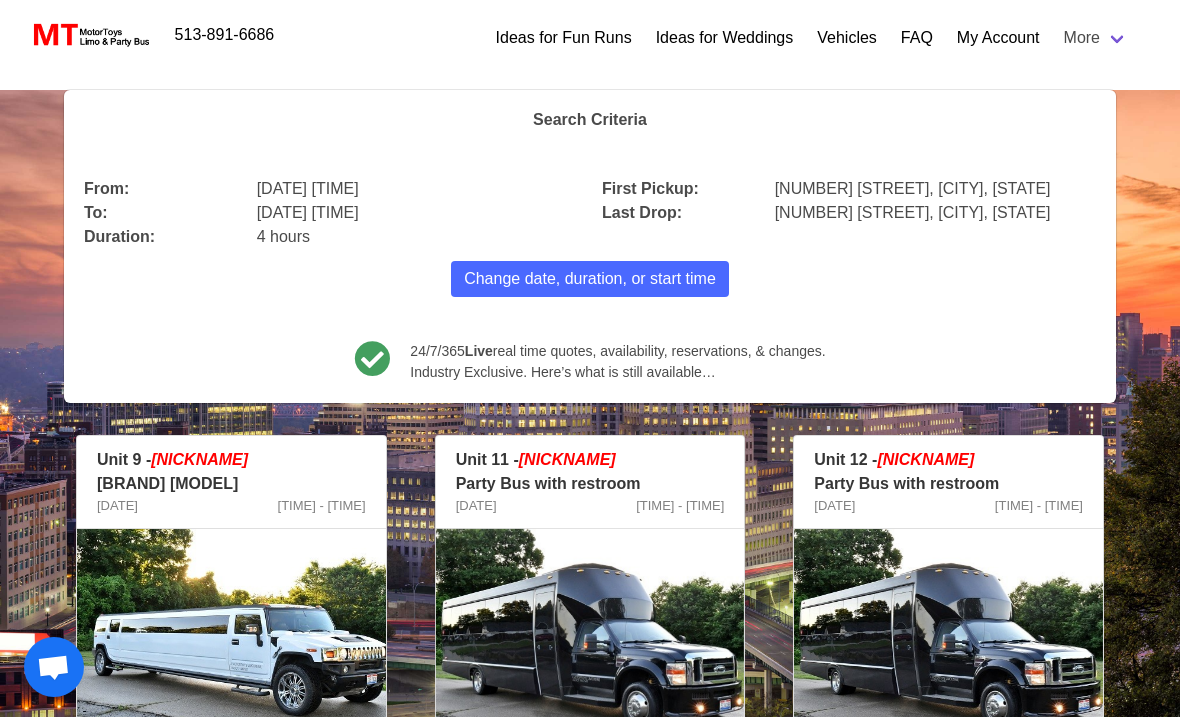 click on "Ideas for Weddings" at bounding box center (725, 38) 